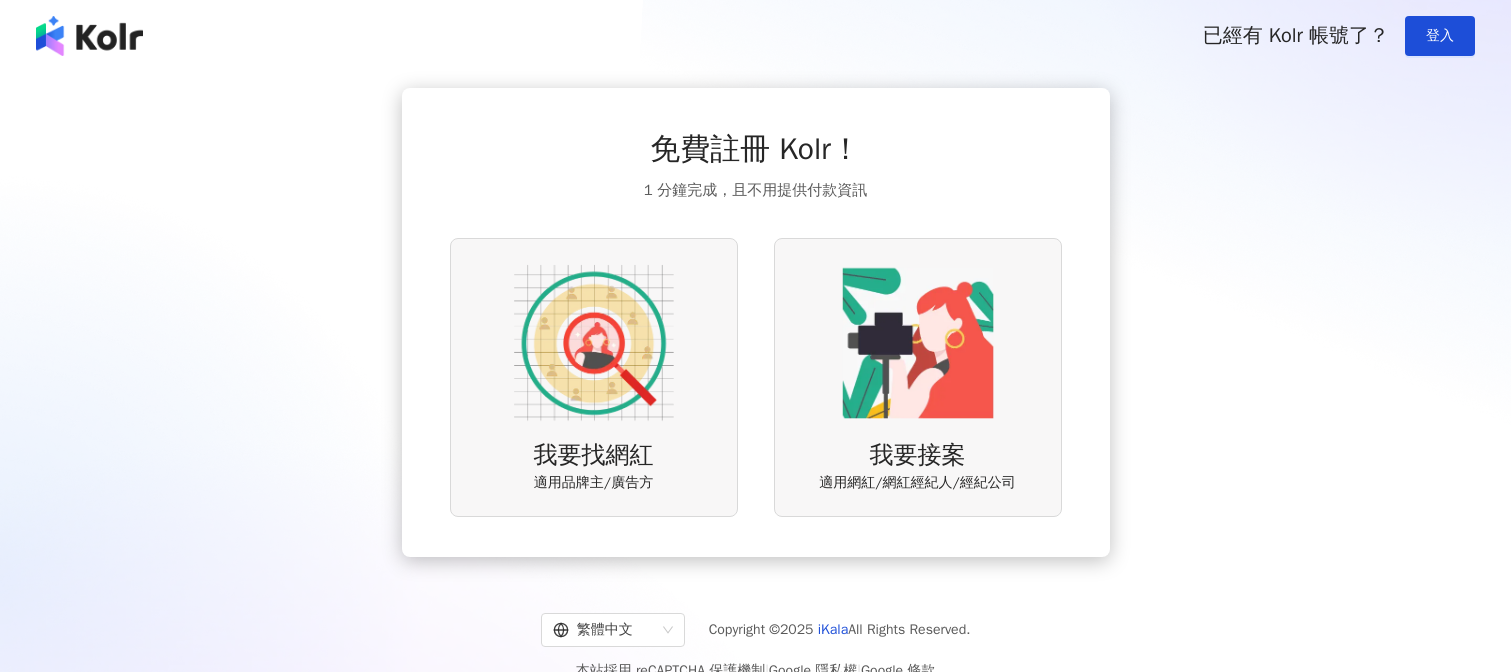 scroll, scrollTop: 0, scrollLeft: 0, axis: both 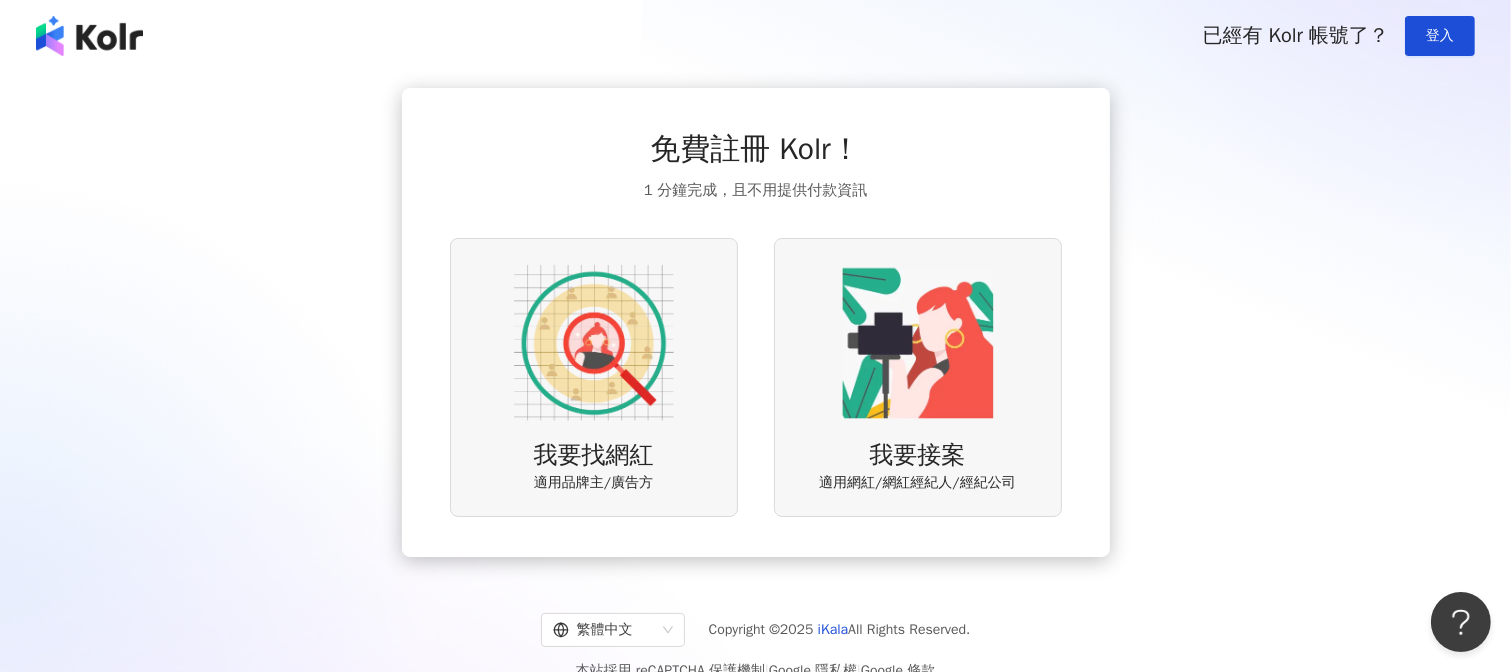 click at bounding box center (89, 36) 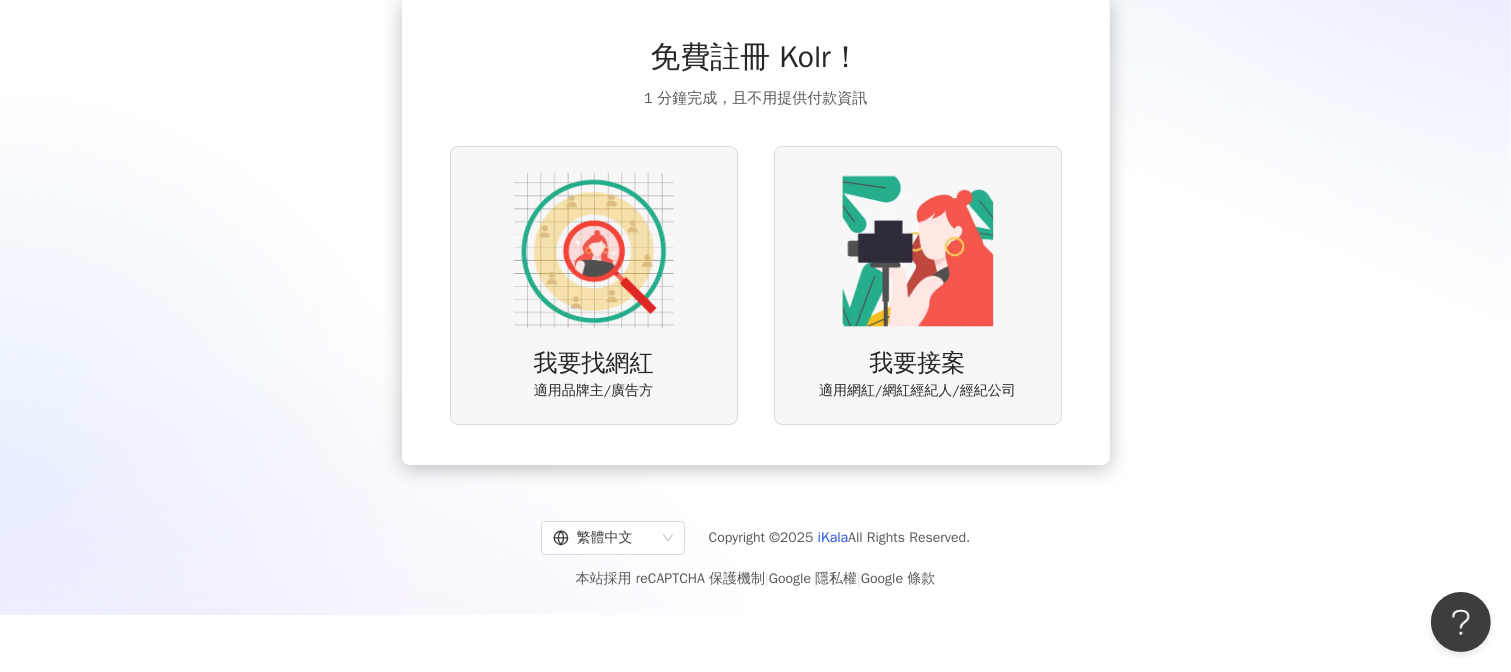 scroll, scrollTop: 0, scrollLeft: 0, axis: both 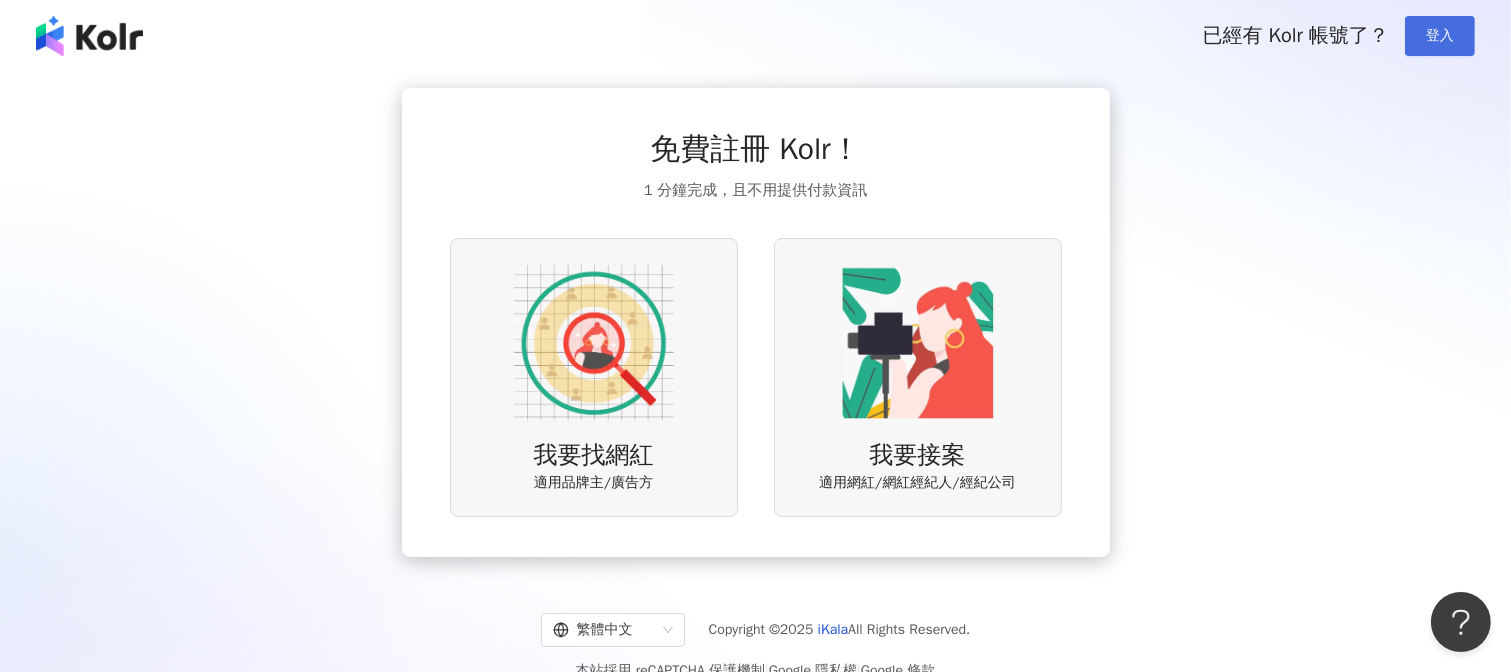 click on "登入" at bounding box center (1440, 36) 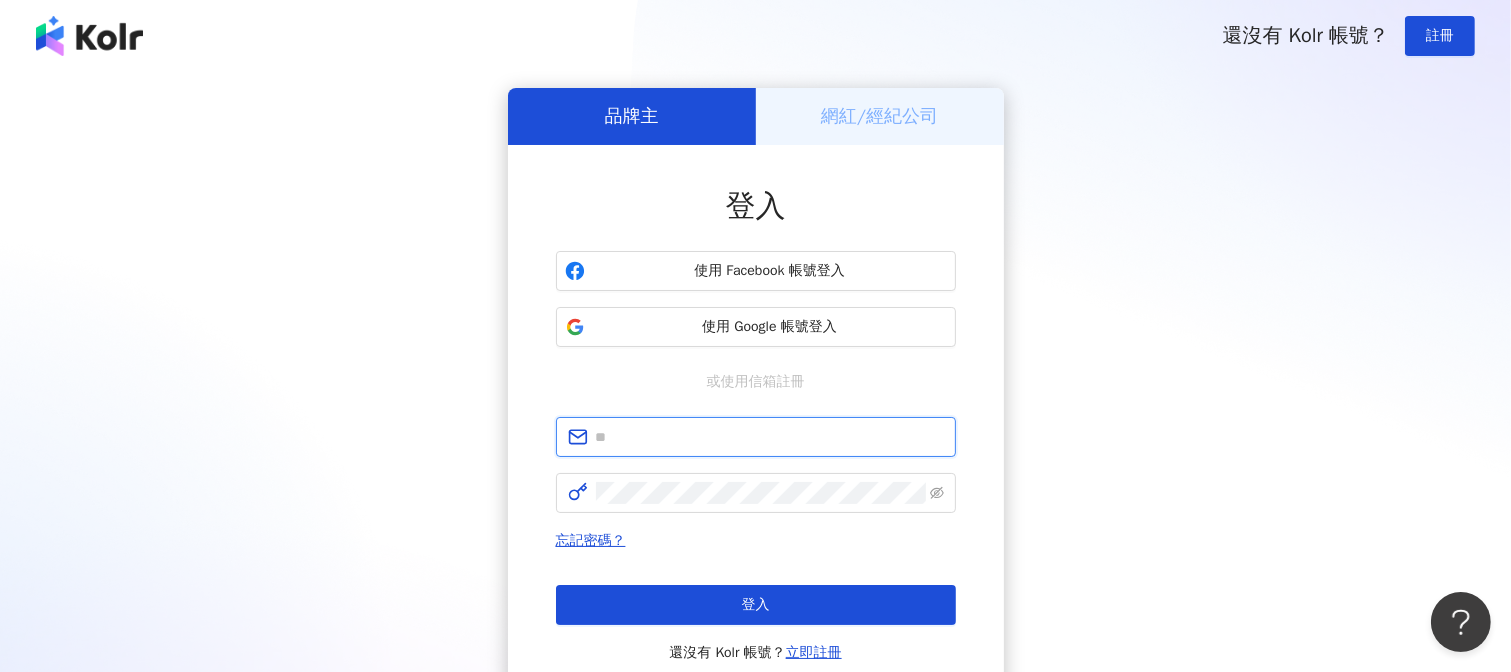 click at bounding box center (770, 437) 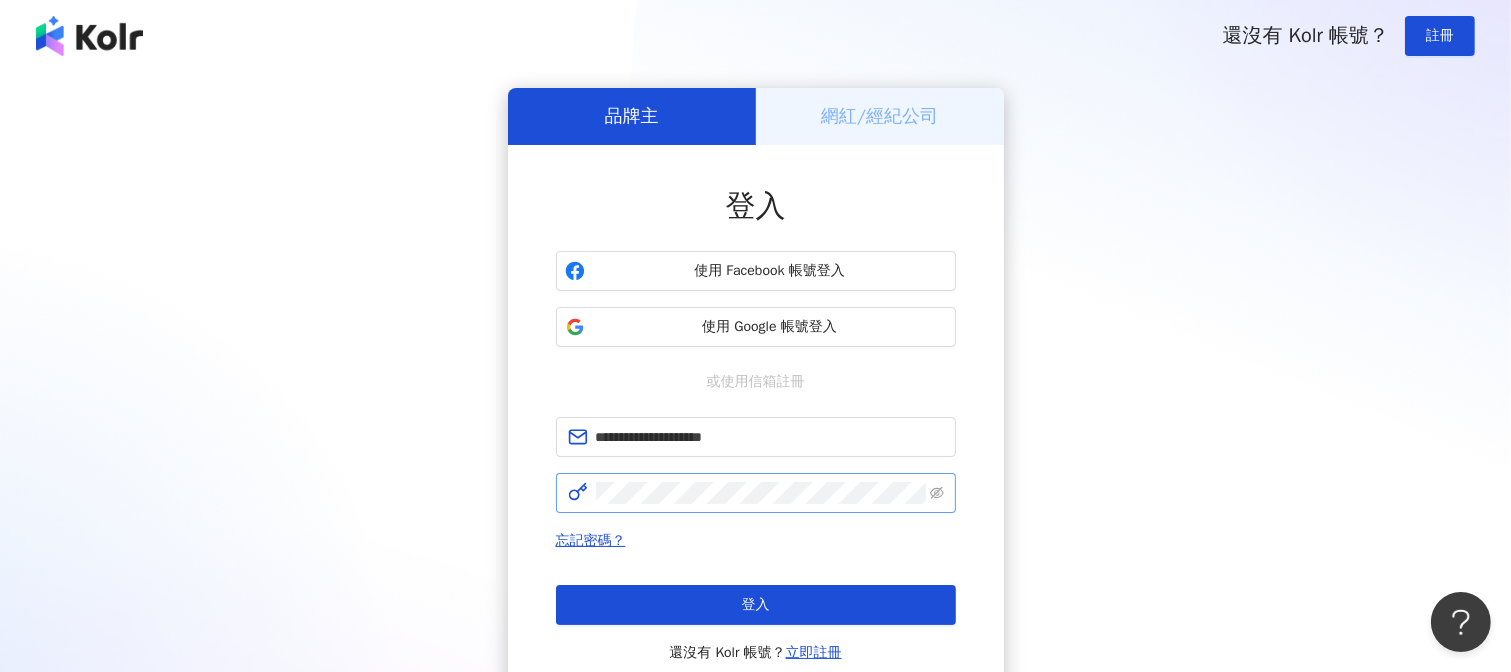 click at bounding box center [756, 493] 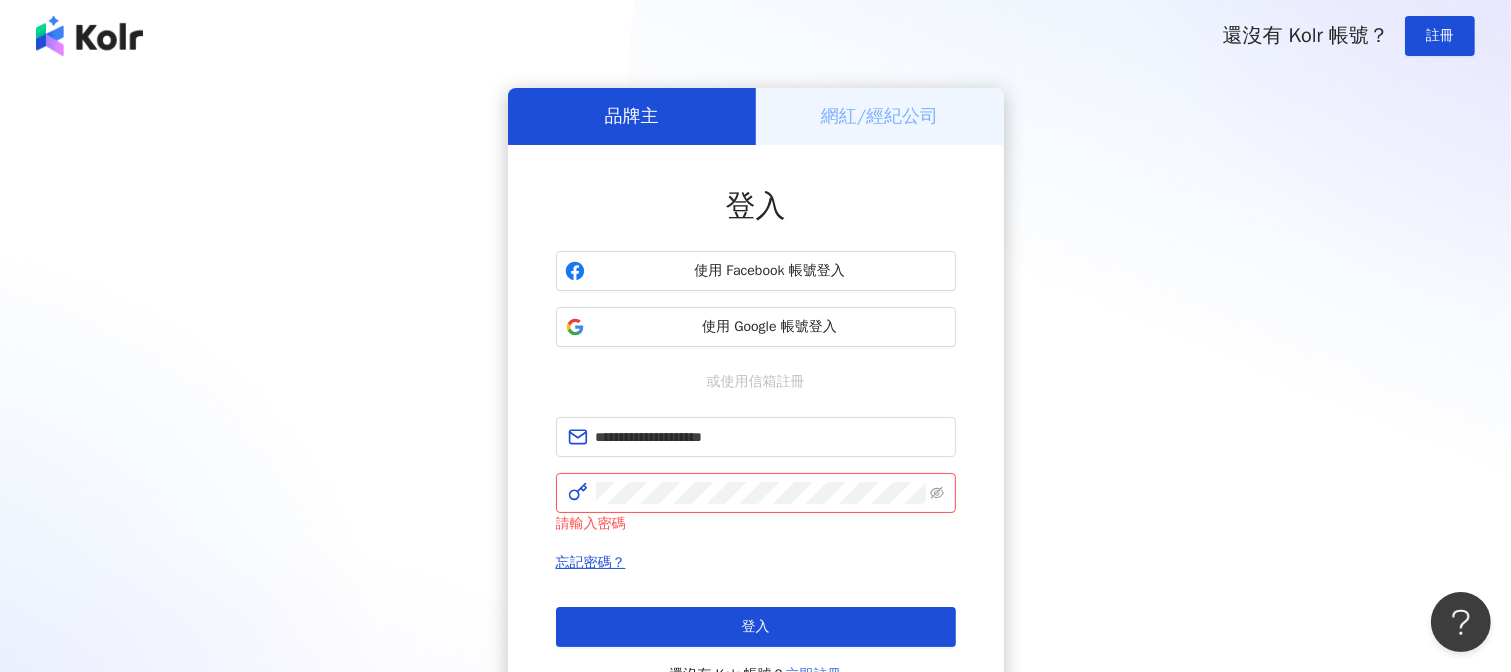 click on "立即註冊" at bounding box center (814, 674) 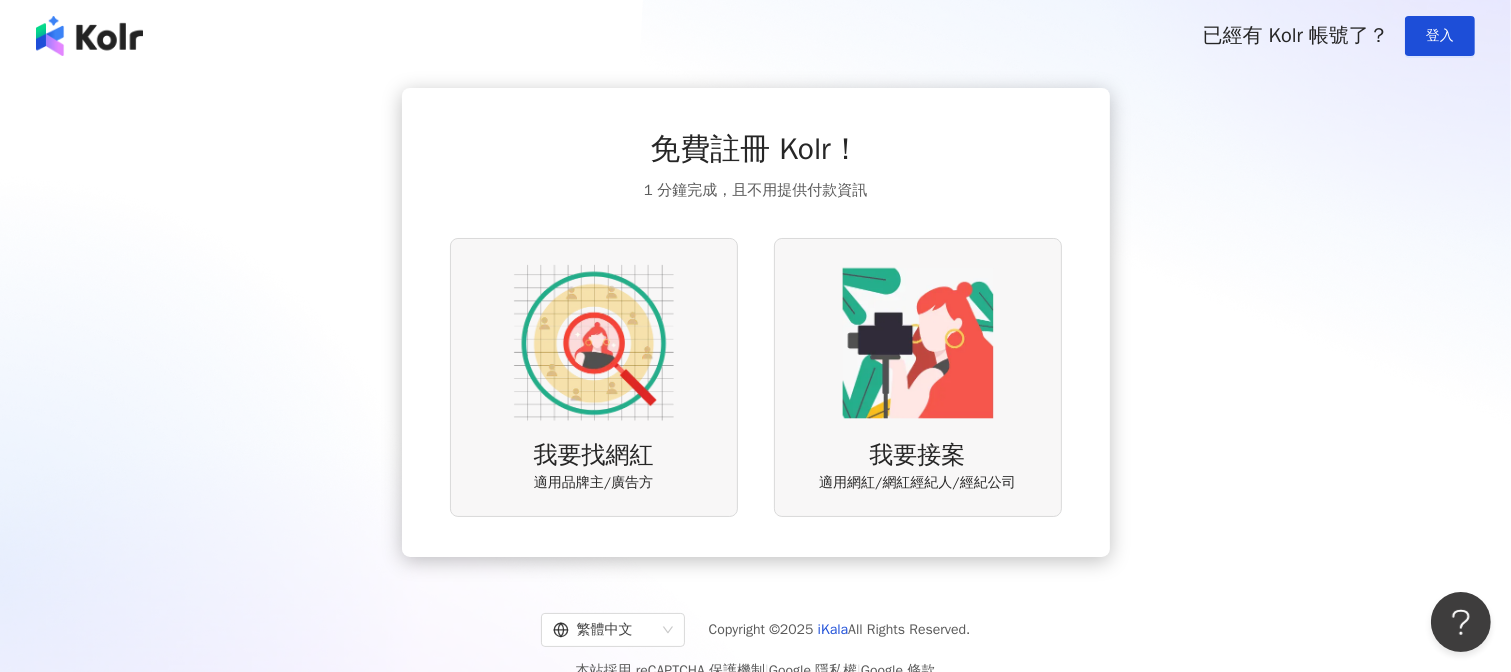 click at bounding box center (594, 343) 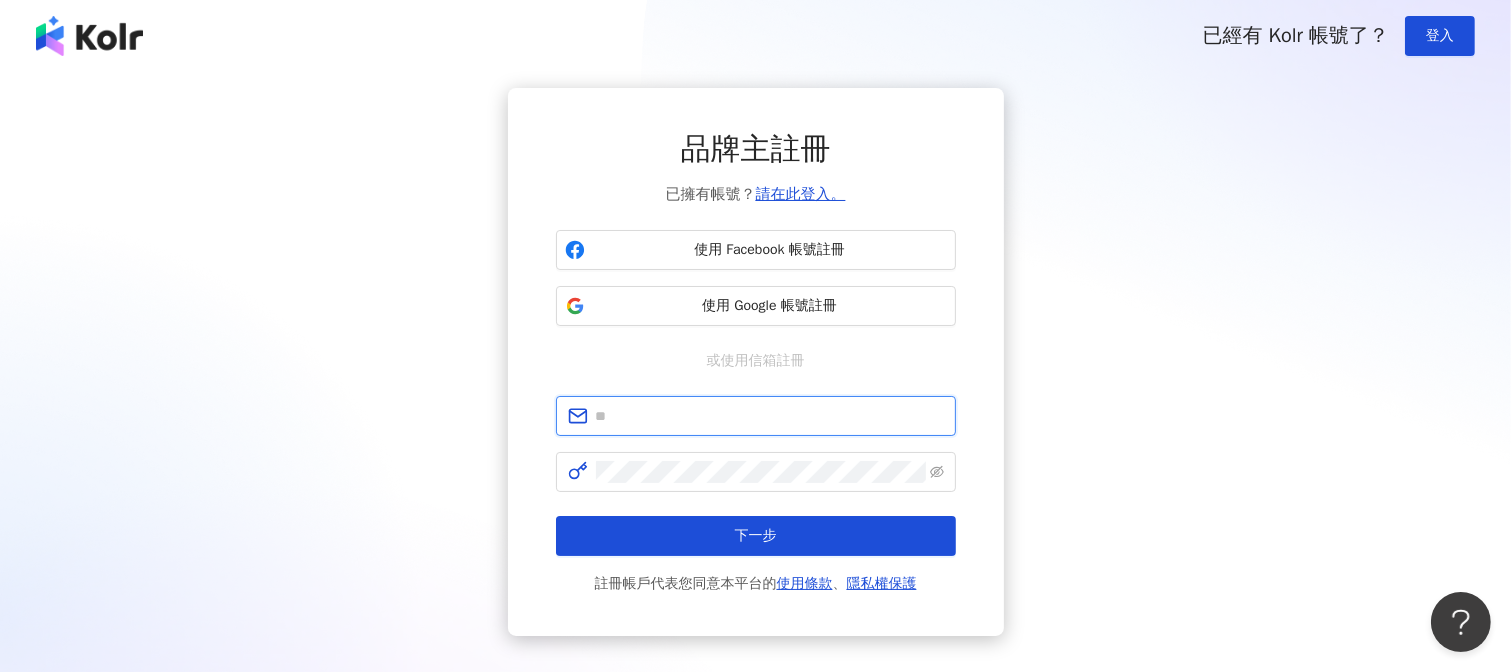 click at bounding box center (770, 416) 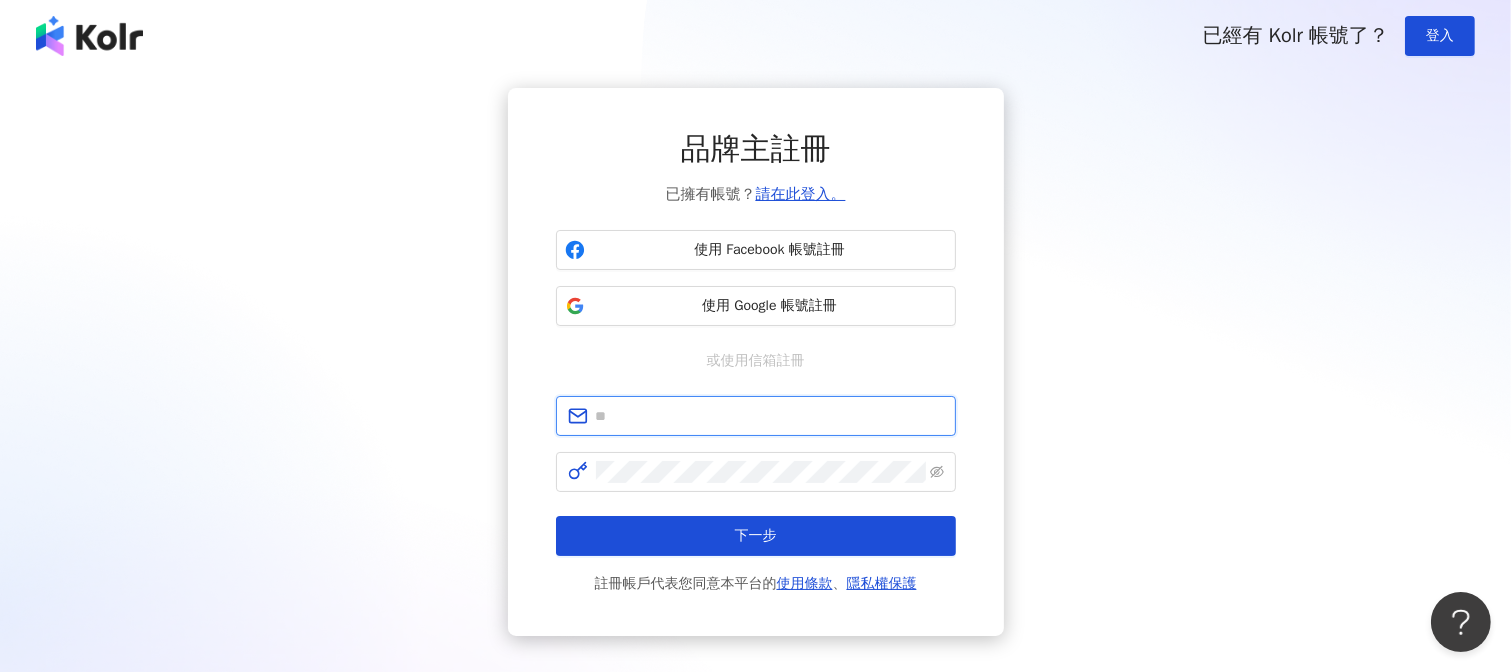 type on "**********" 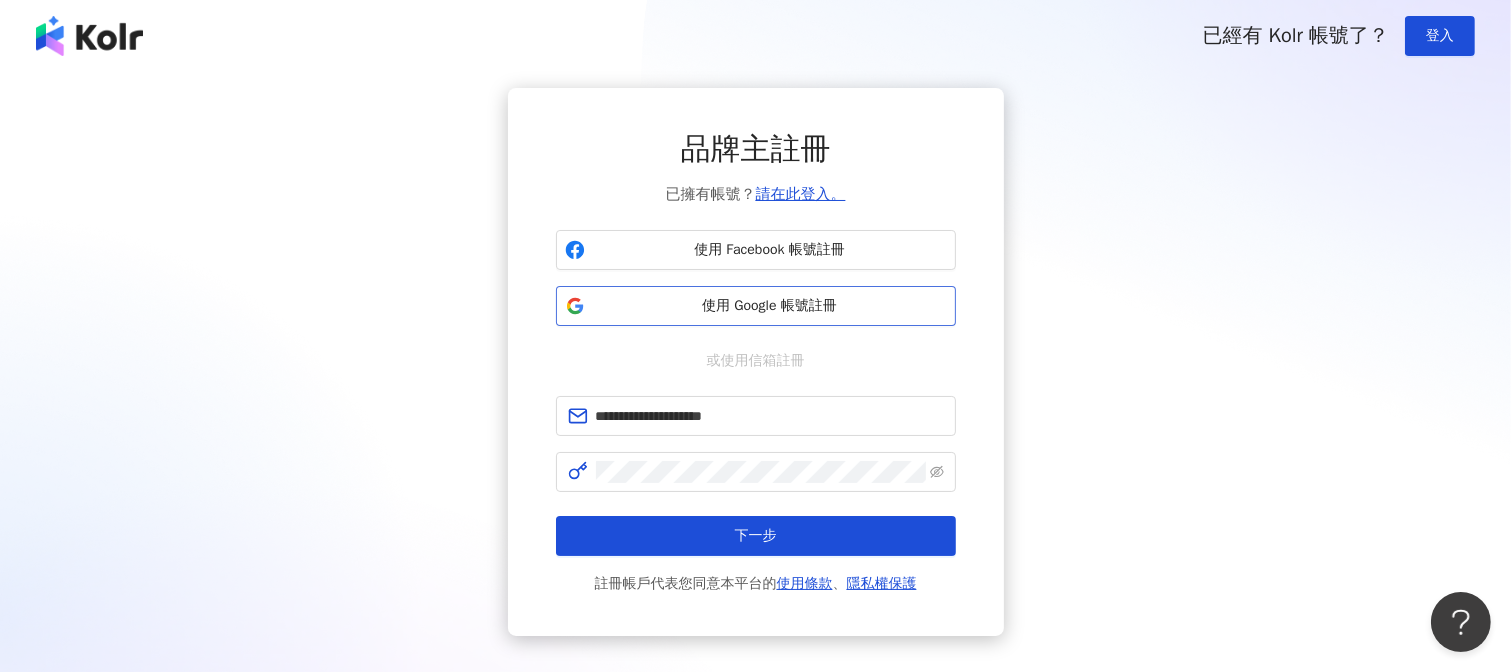 click on "使用 Google 帳號註冊" at bounding box center [770, 306] 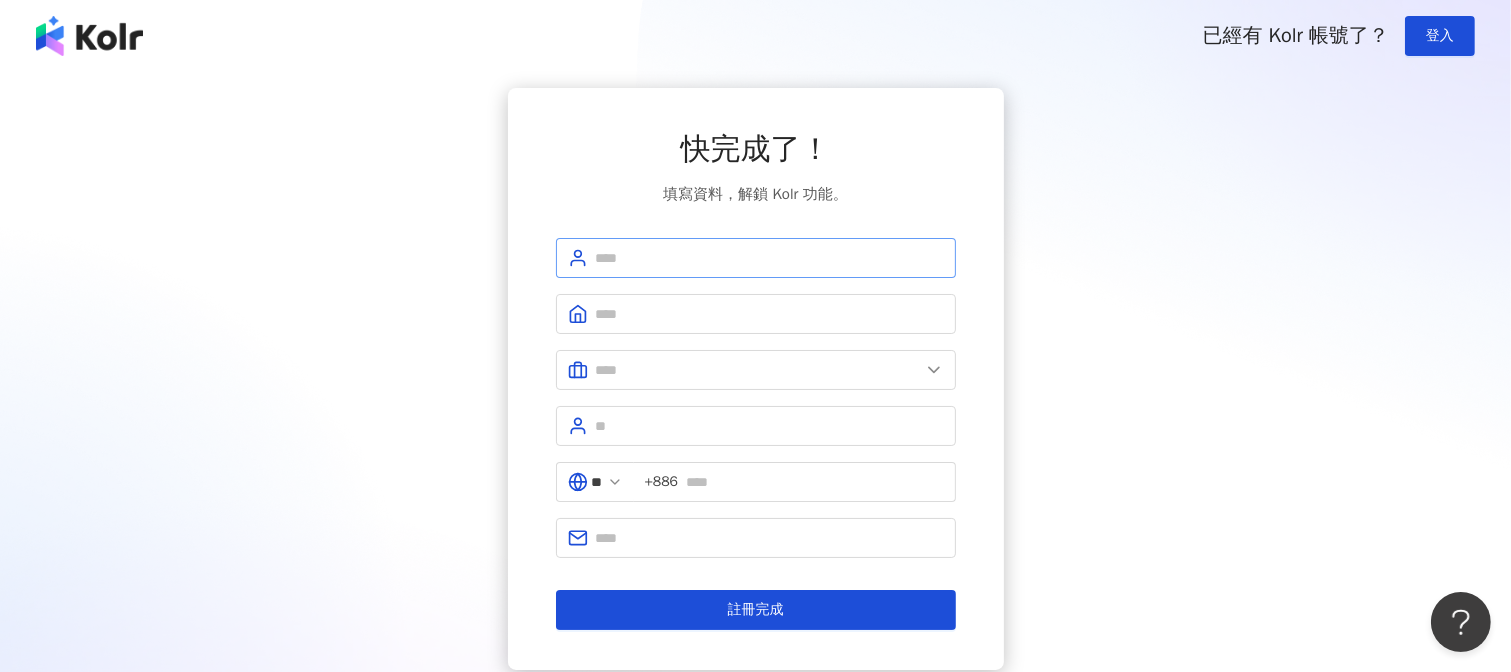 click at bounding box center [756, 258] 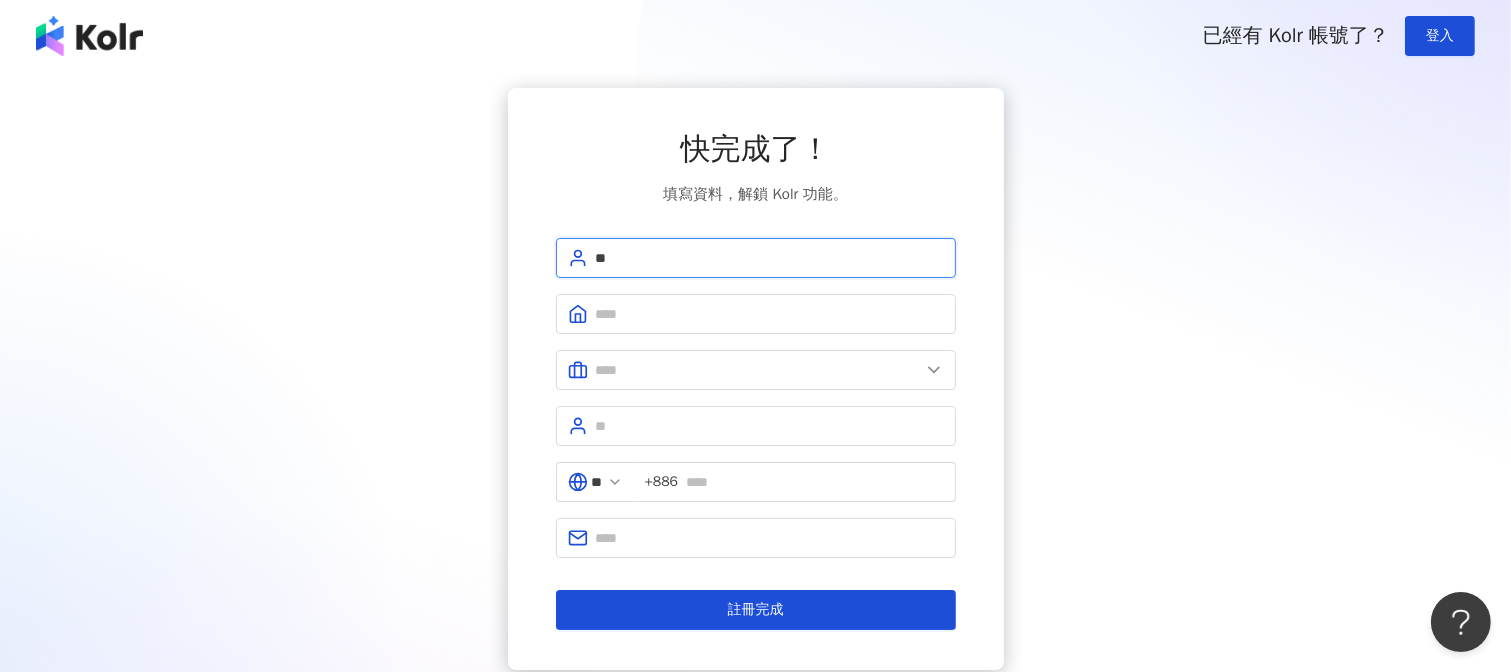 type on "*" 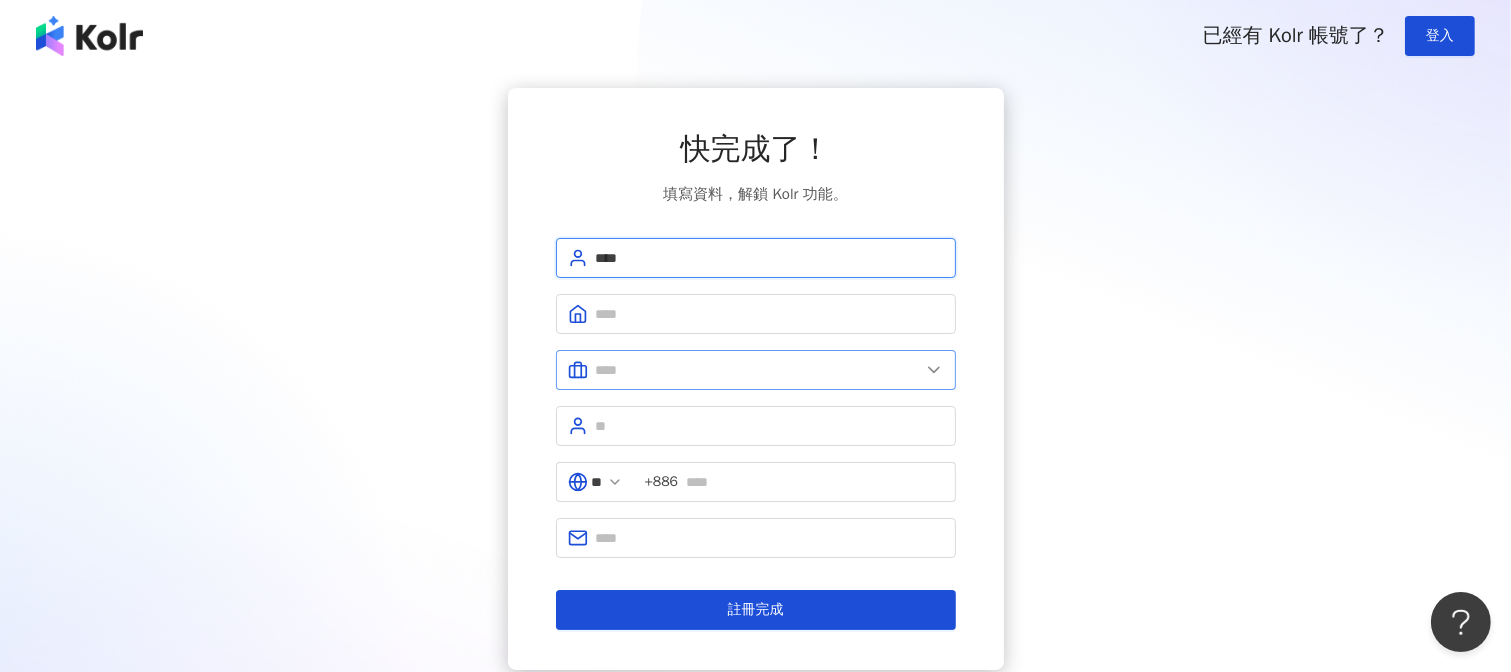 type on "****" 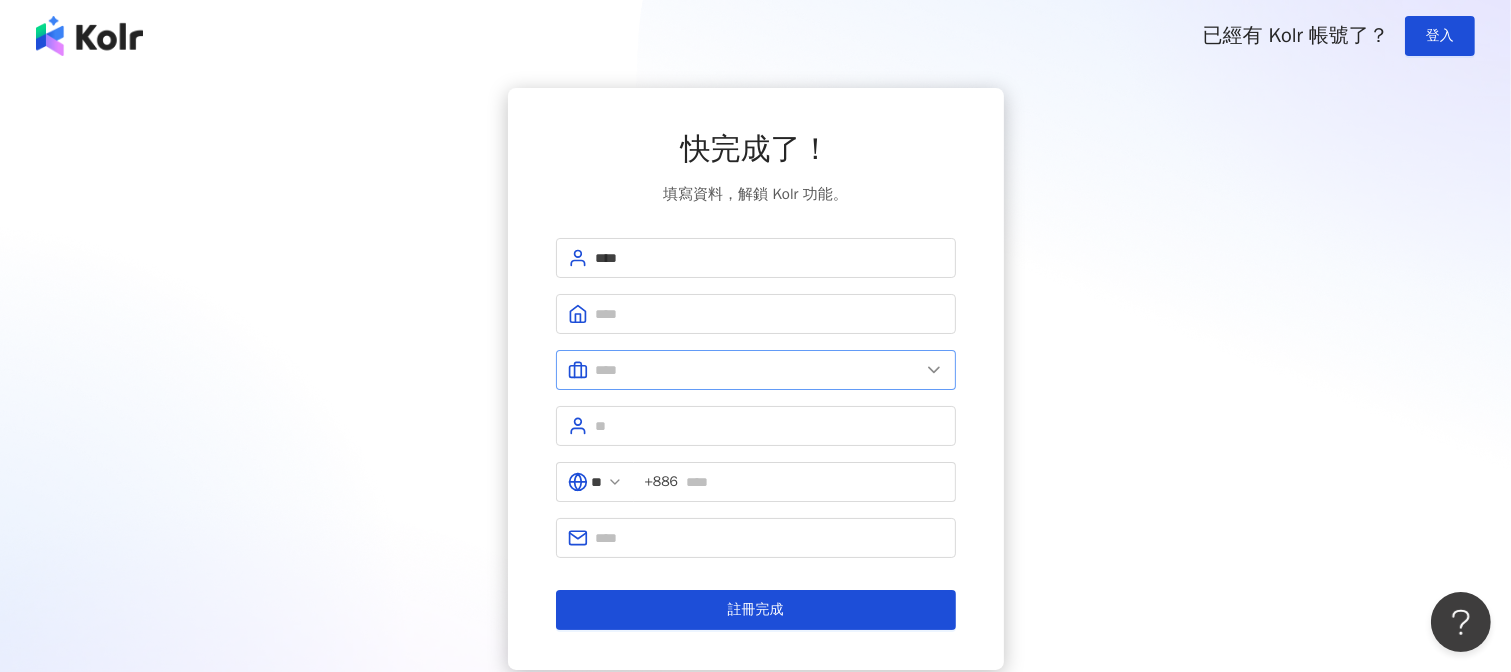 click at bounding box center (756, 370) 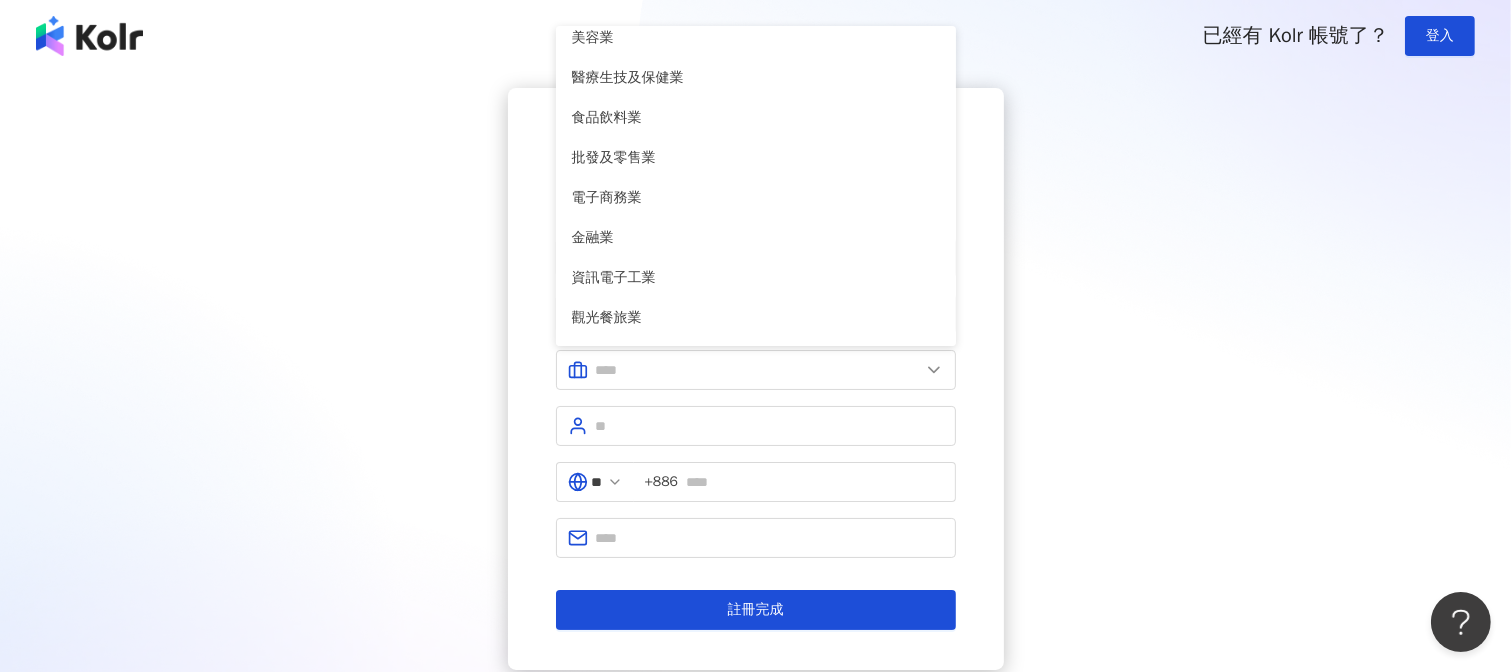 scroll, scrollTop: 0, scrollLeft: 0, axis: both 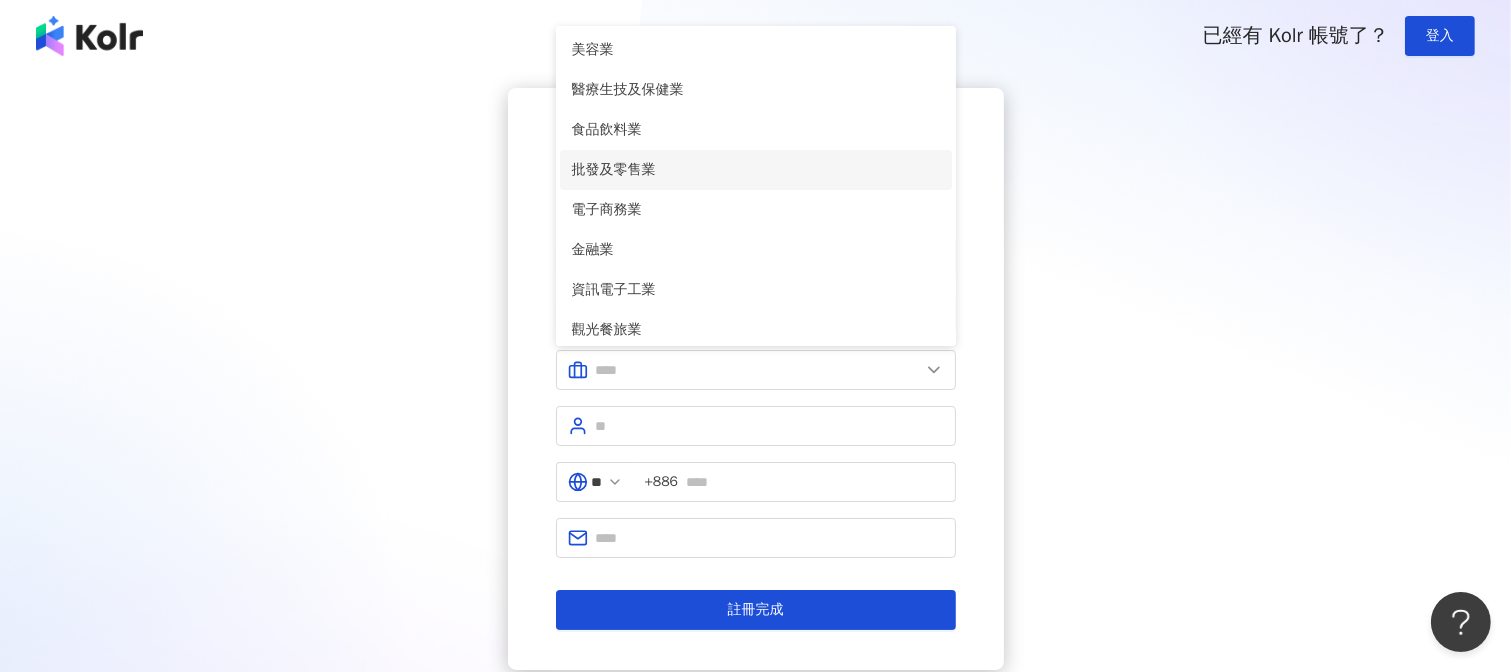 click on "批發及零售業" at bounding box center (756, 170) 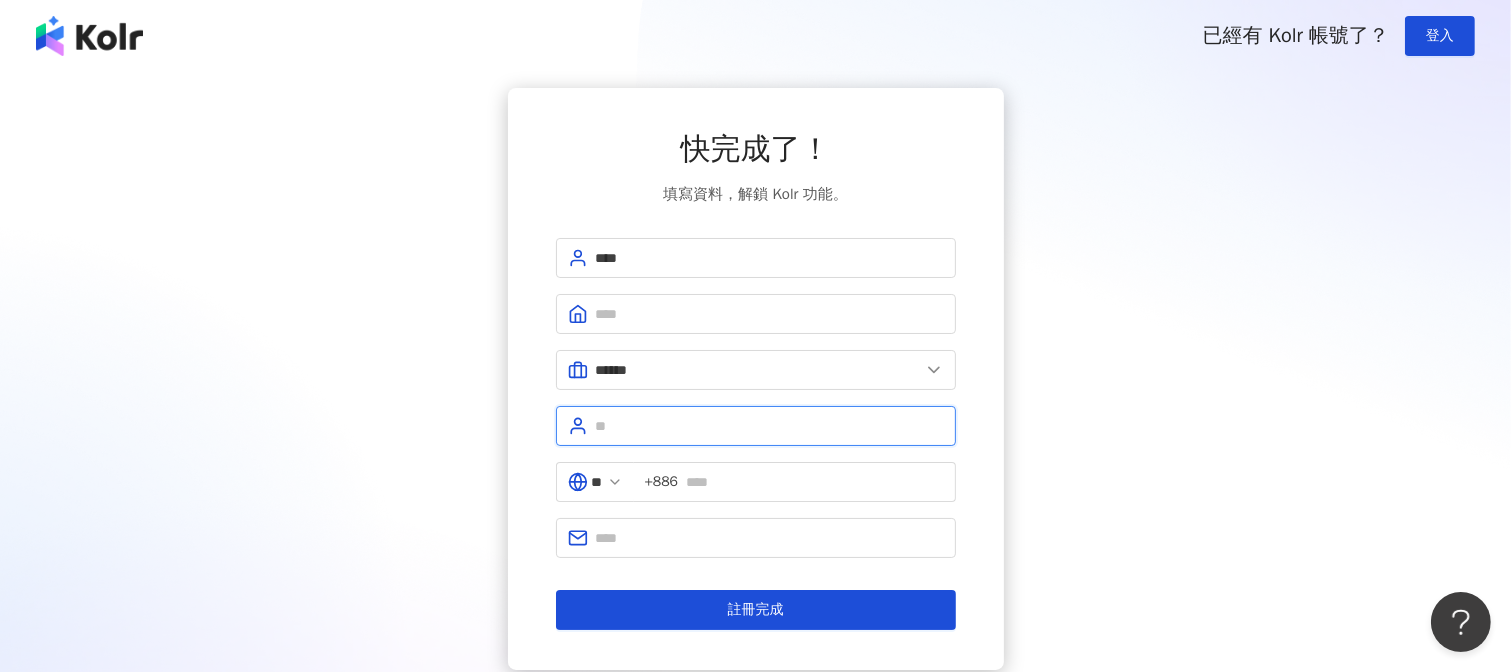 click at bounding box center (770, 426) 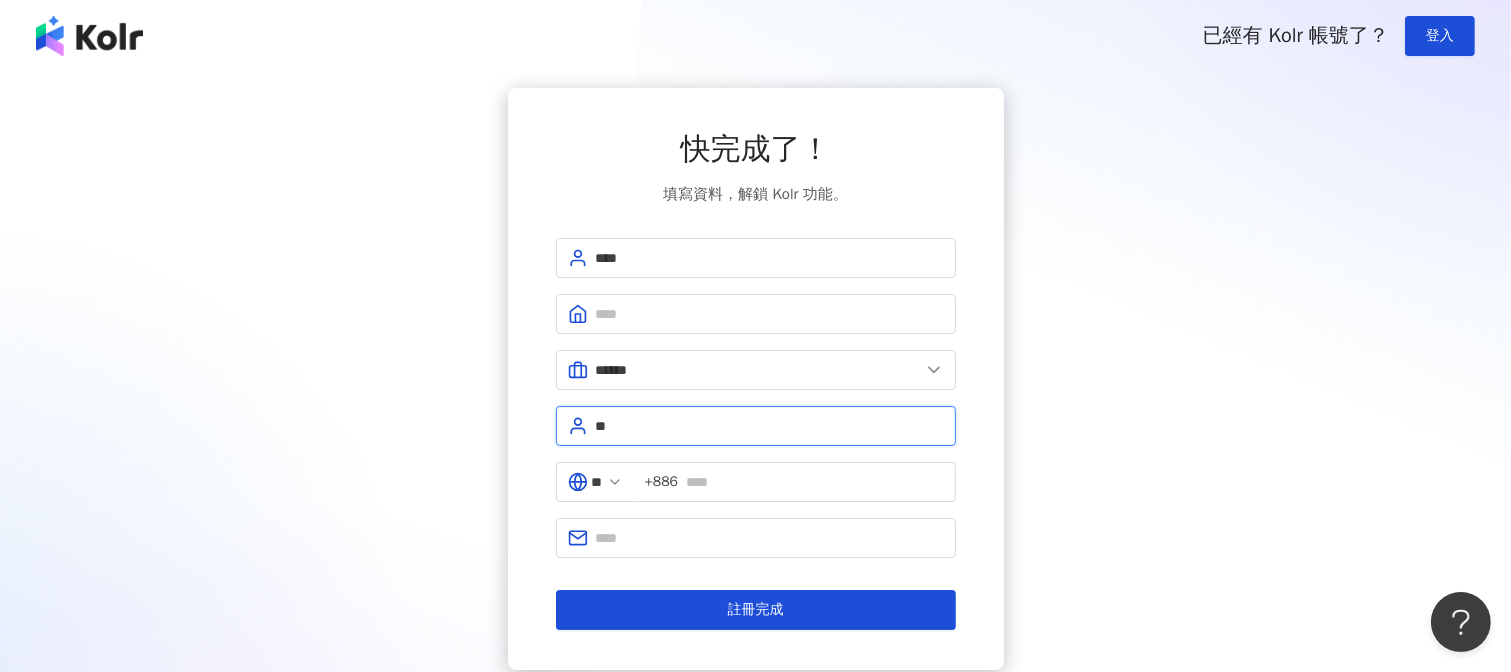 type on "*" 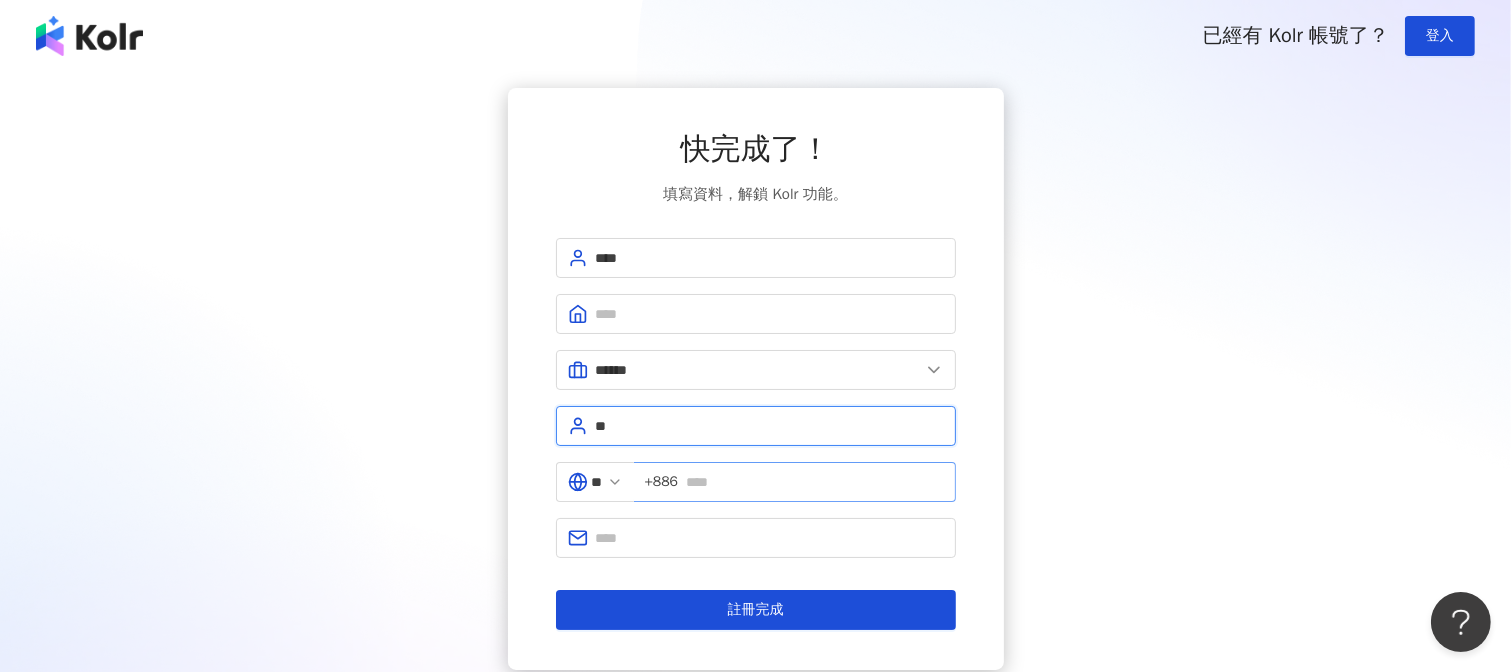 type on "**" 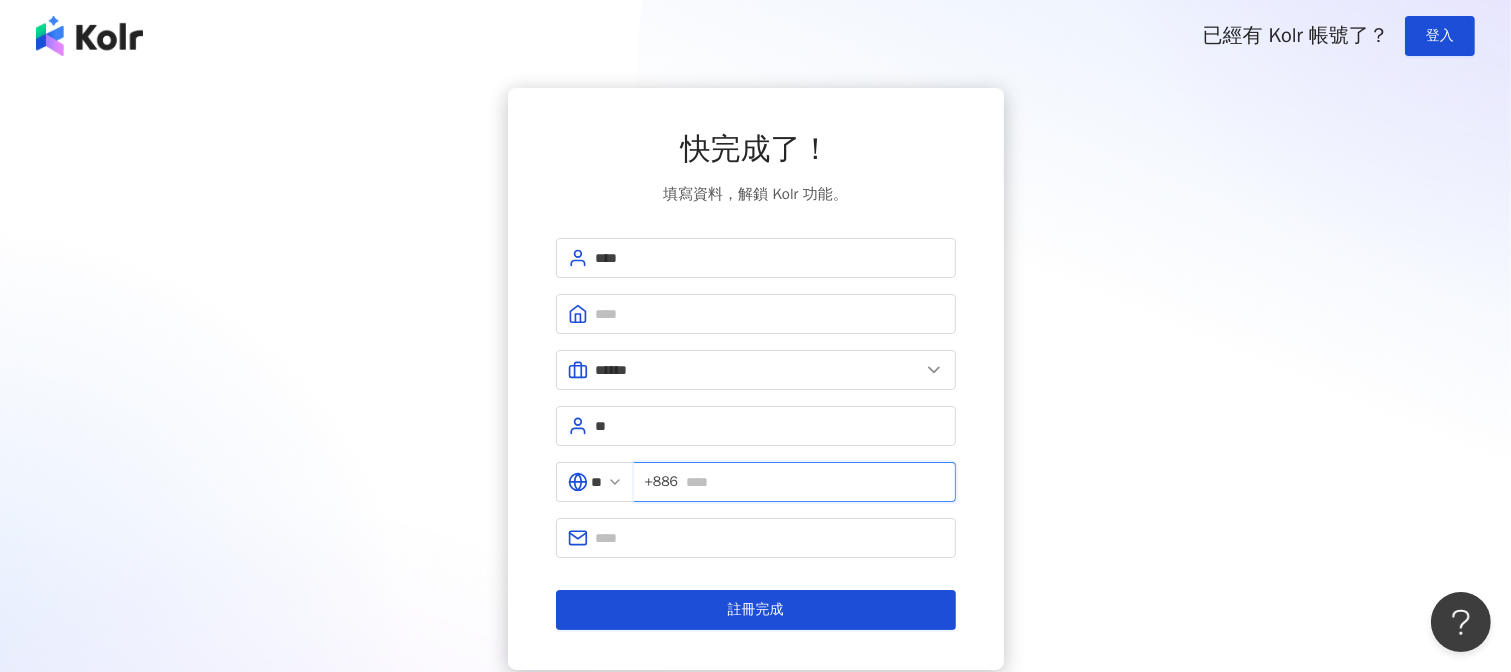 click at bounding box center (814, 482) 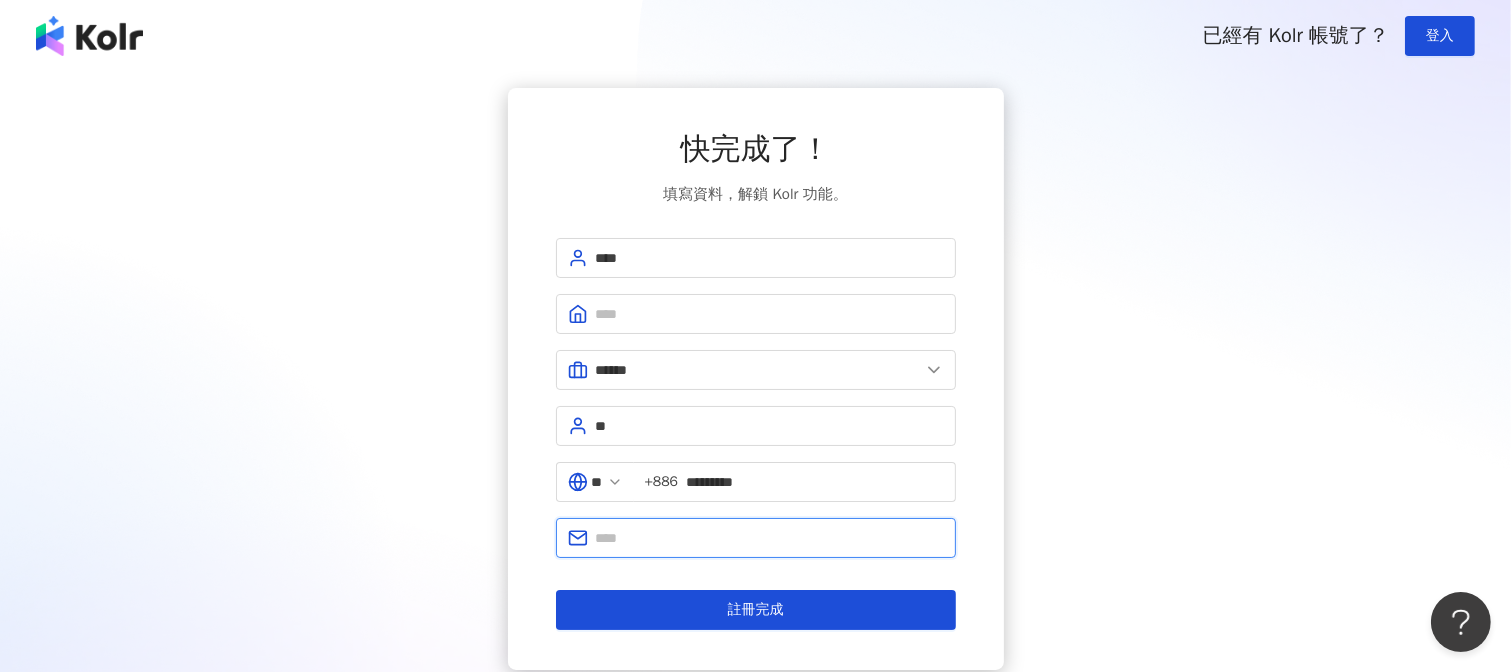 click at bounding box center [756, 538] 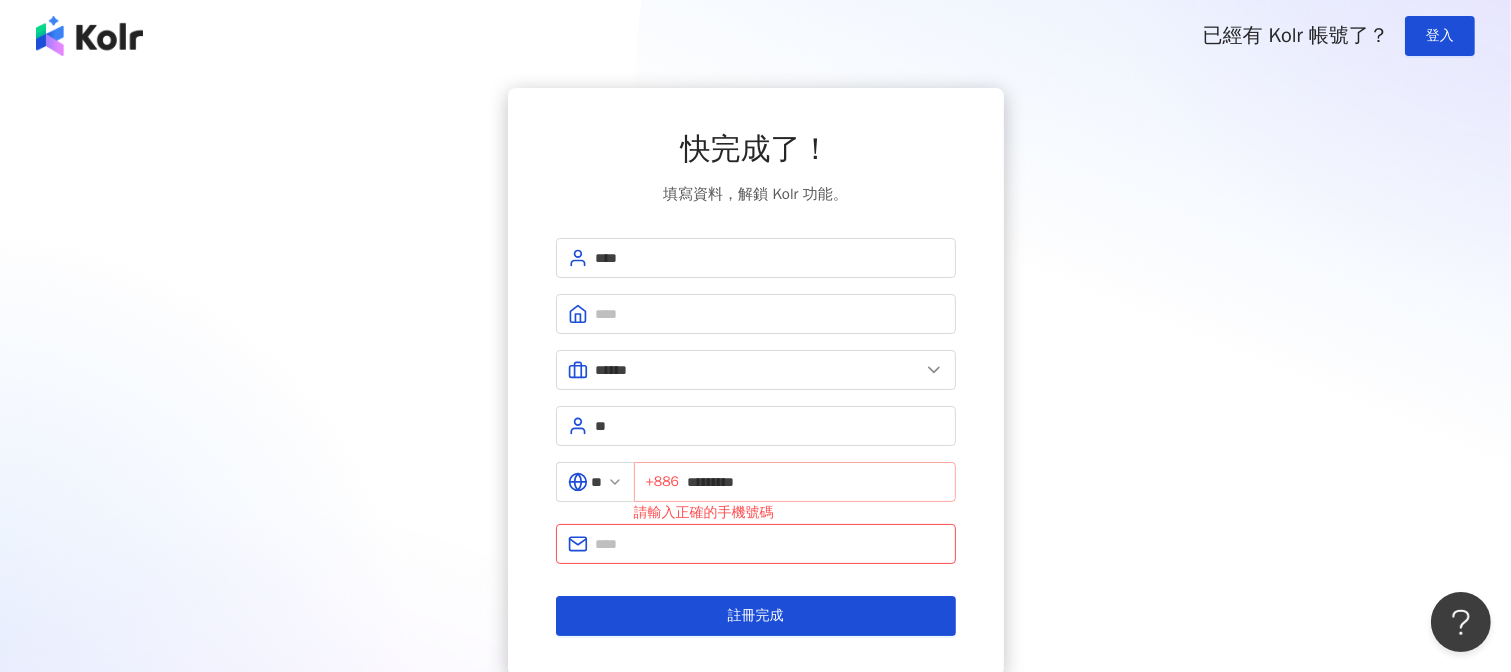click on "[PHONE]" at bounding box center (795, 482) 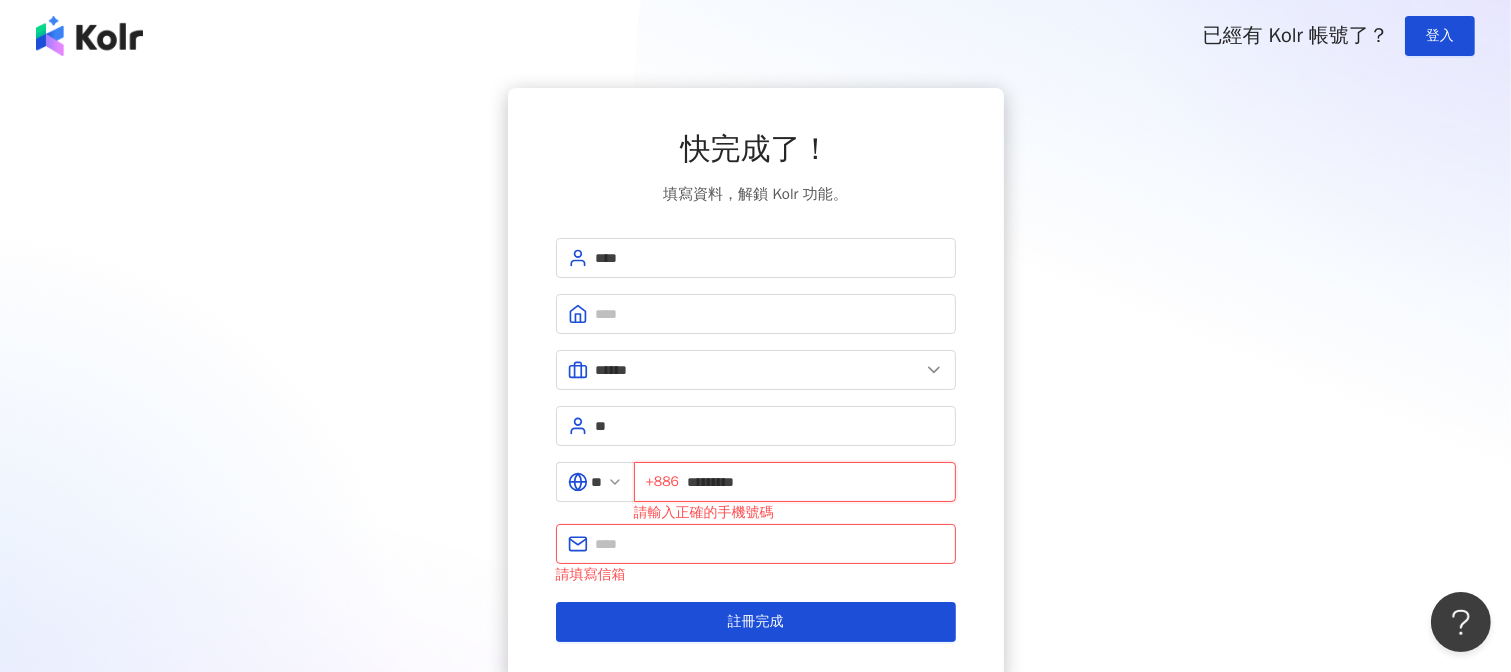 click on "*********" at bounding box center (815, 482) 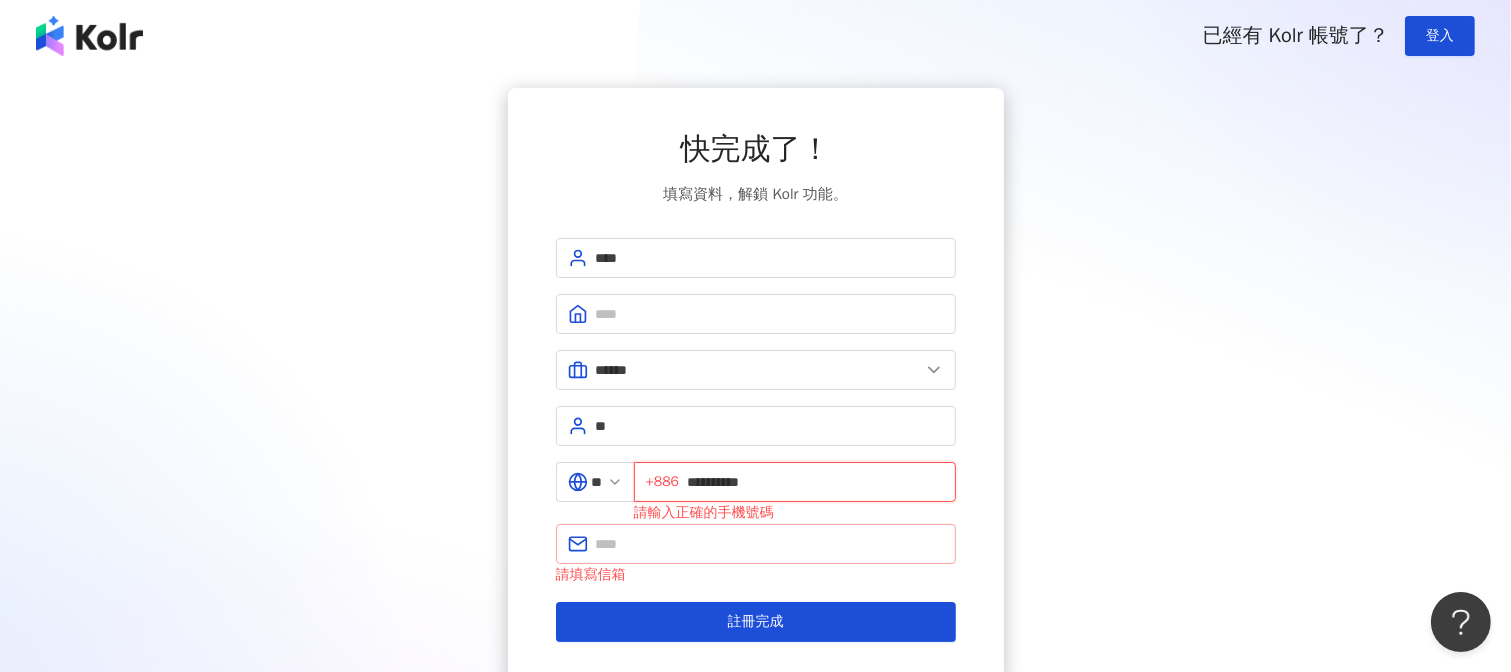 type on "**********" 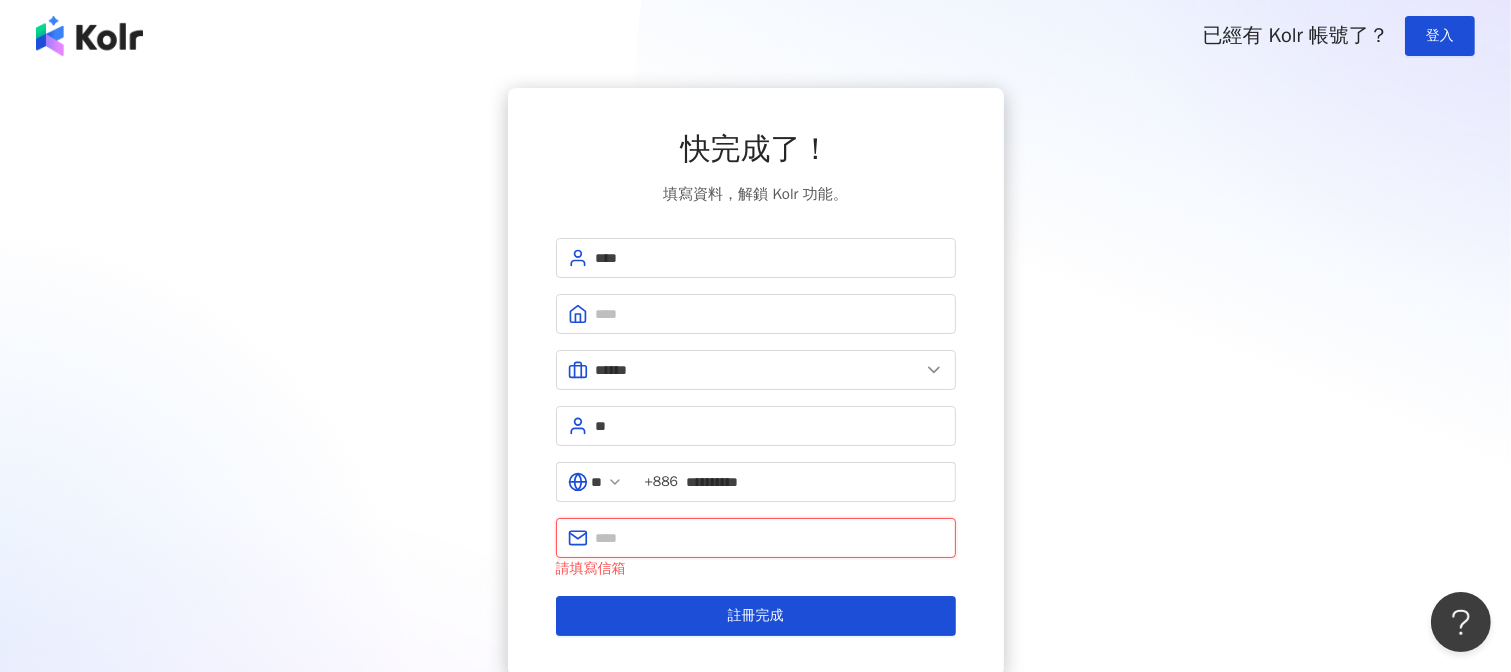 click at bounding box center [770, 538] 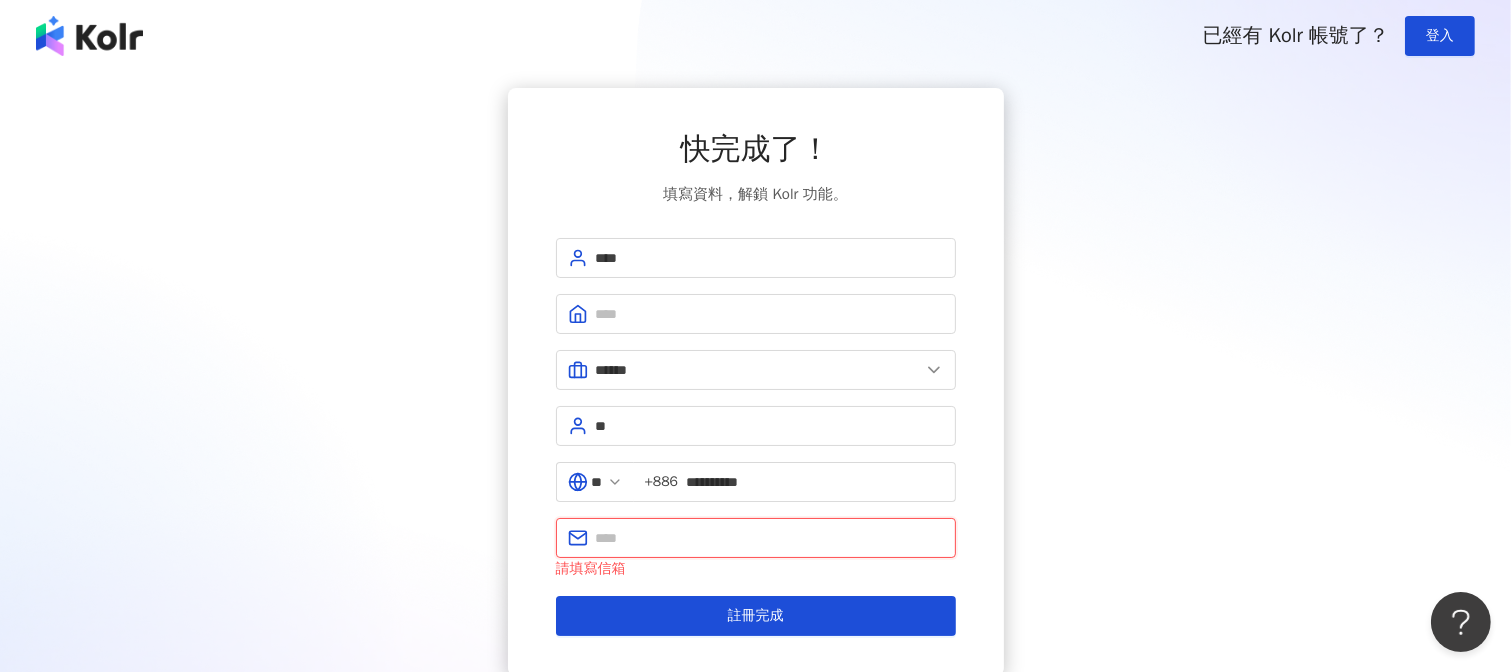 type on "**********" 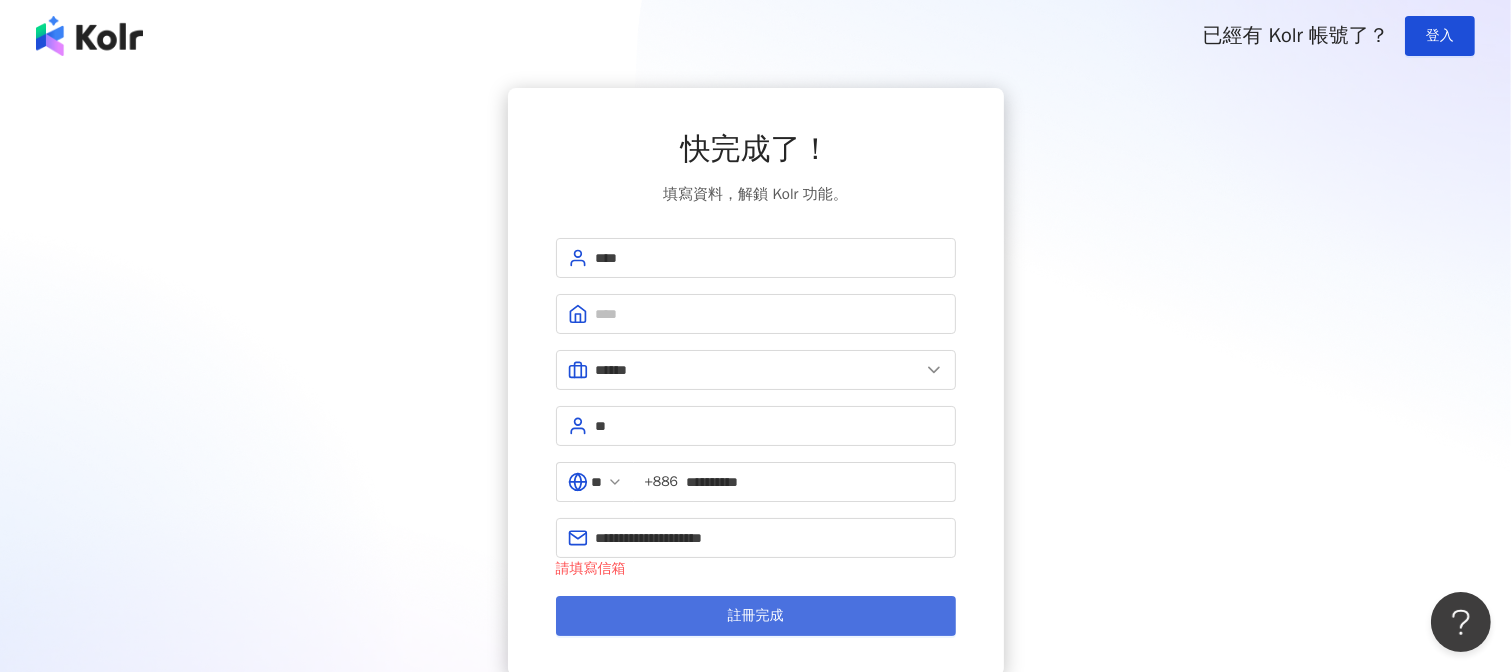 click on "註冊完成" at bounding box center (756, 616) 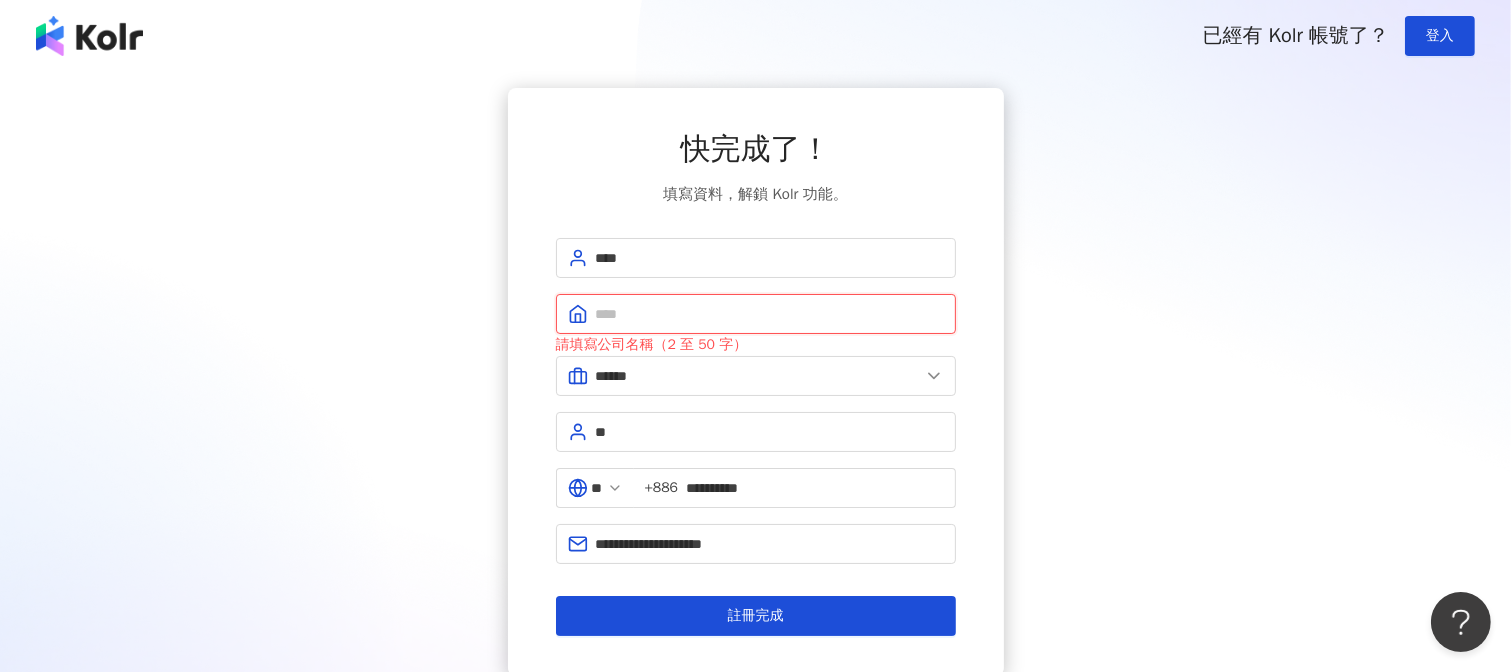 click at bounding box center [770, 314] 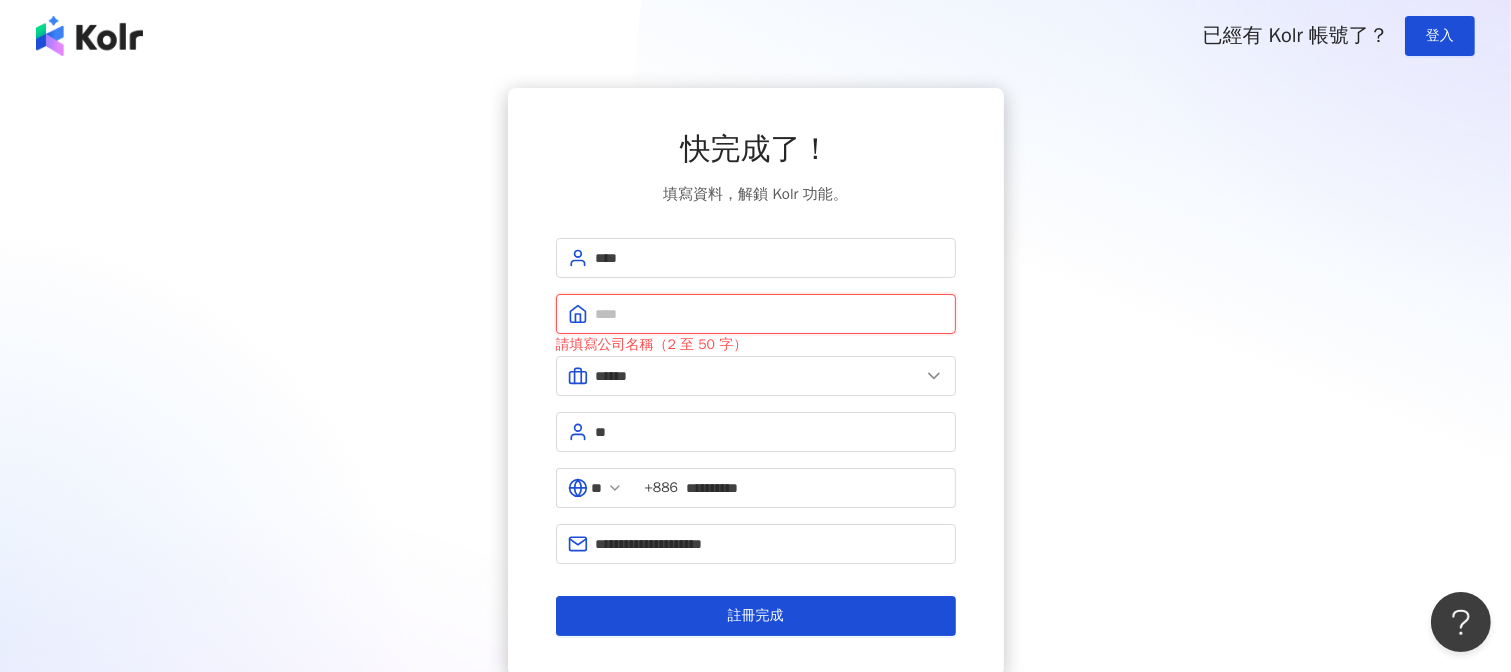 type on "********" 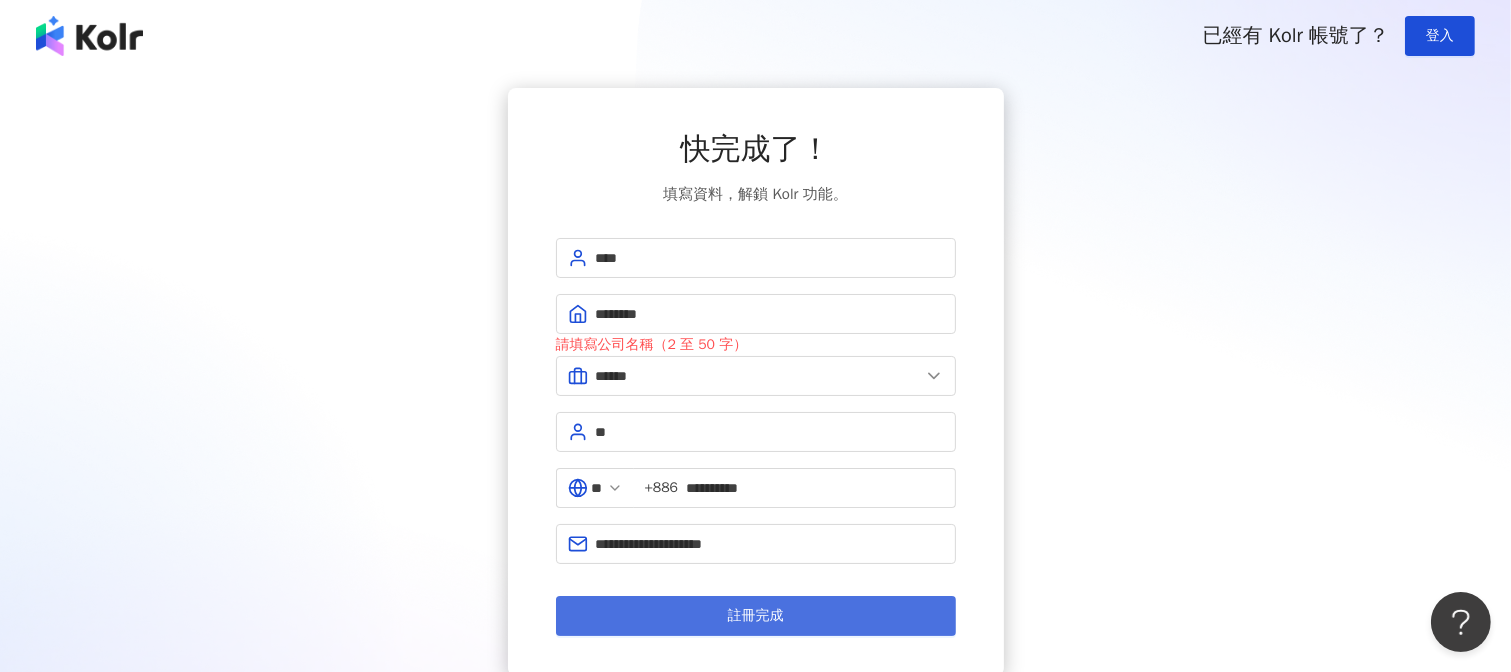 click on "註冊完成" at bounding box center (756, 616) 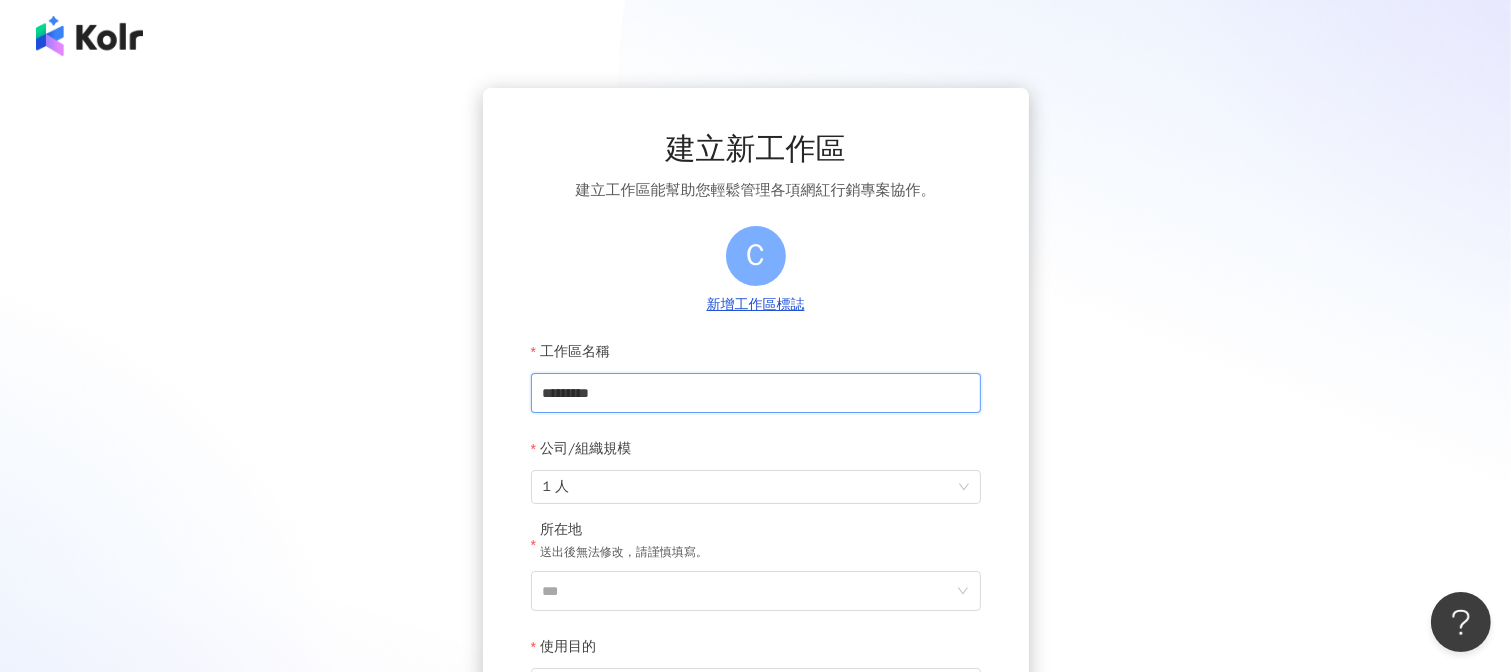 click on "*********" at bounding box center [756, 393] 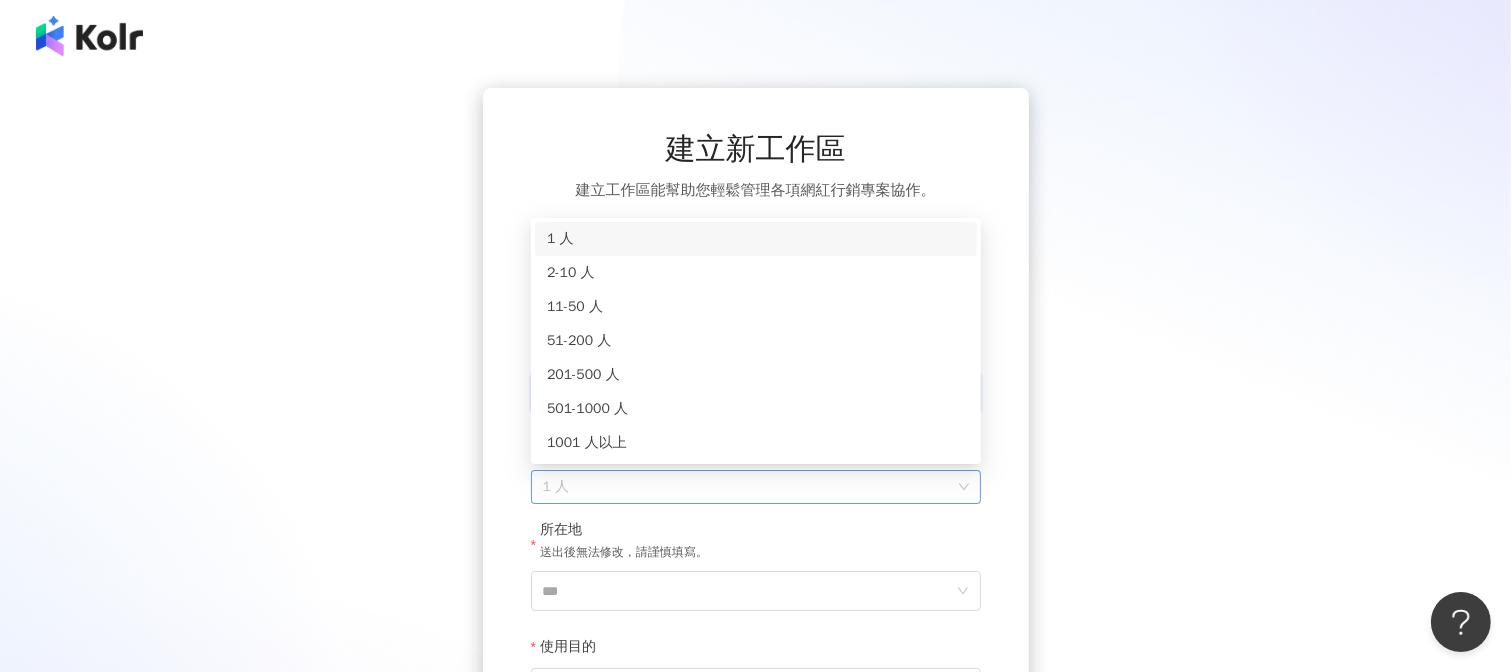 click on "1 人" at bounding box center [756, 487] 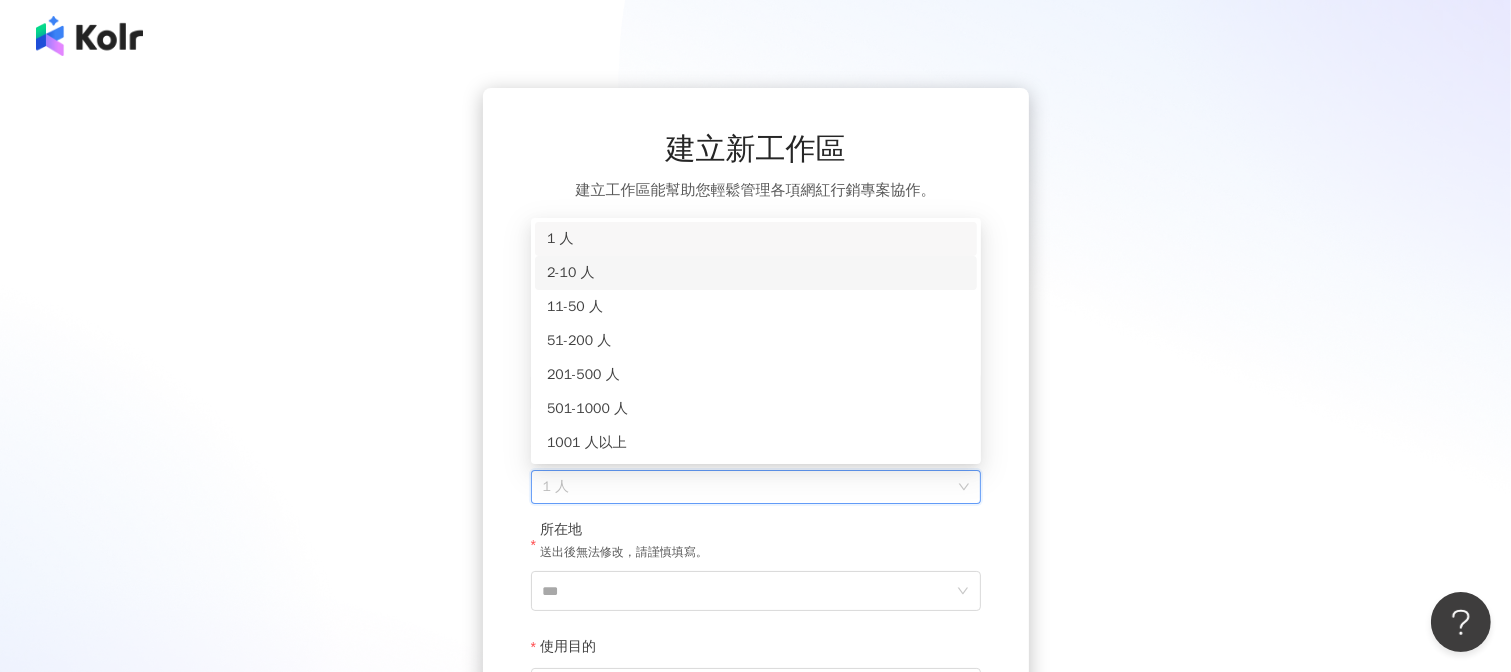 click on "2-10 人" at bounding box center (756, 273) 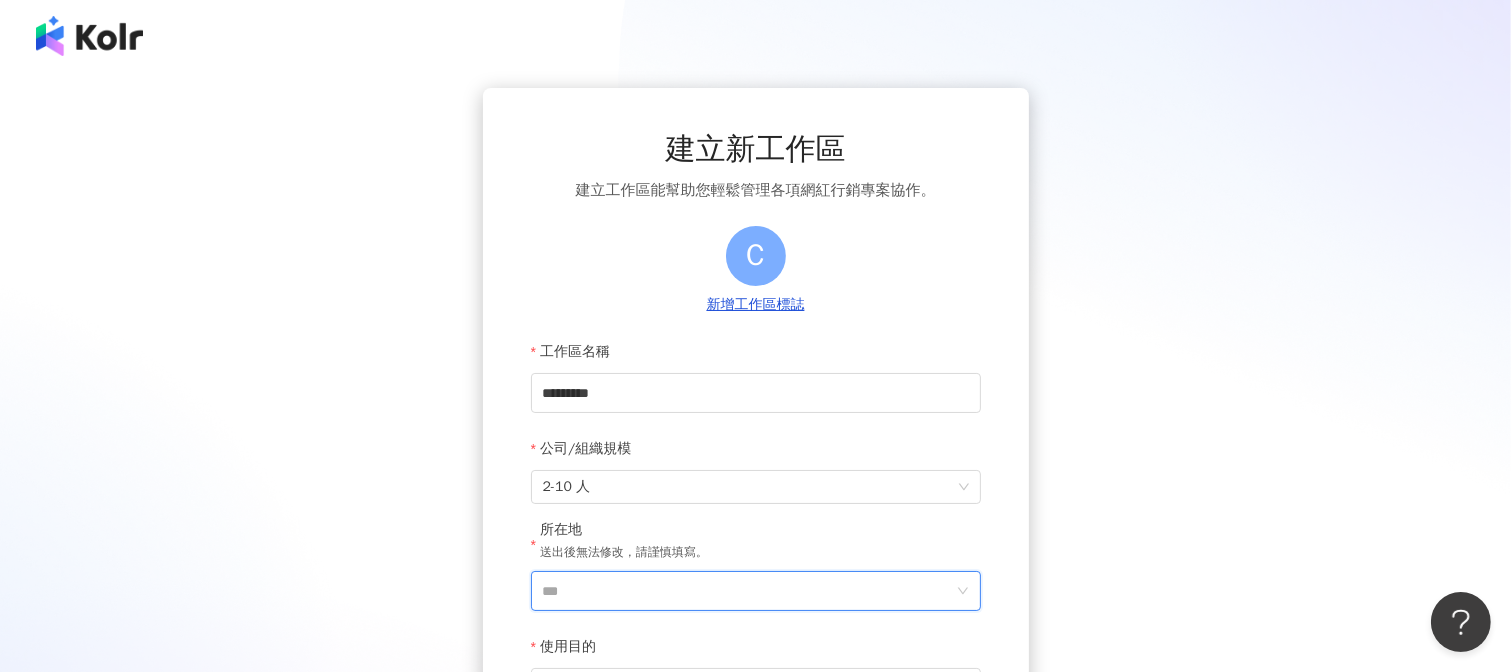 click on "***" at bounding box center [748, 591] 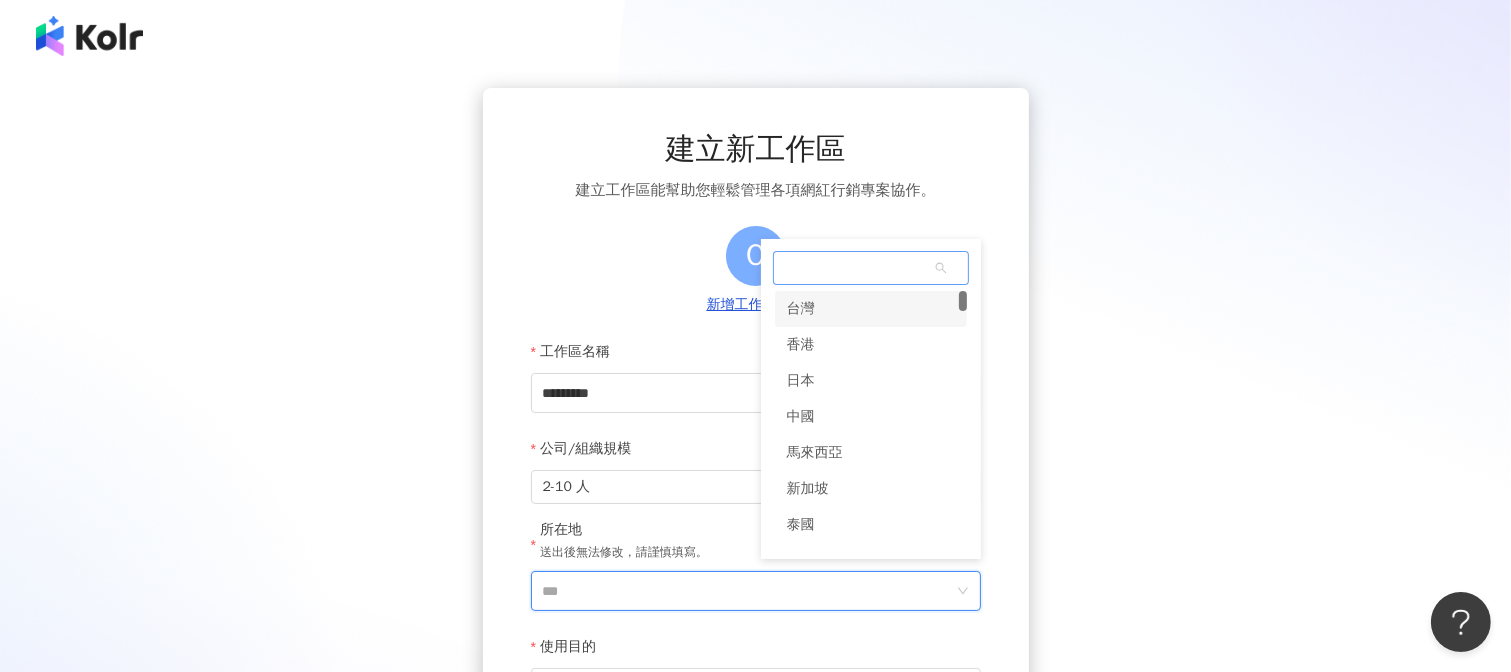 click on "台灣" at bounding box center [801, 309] 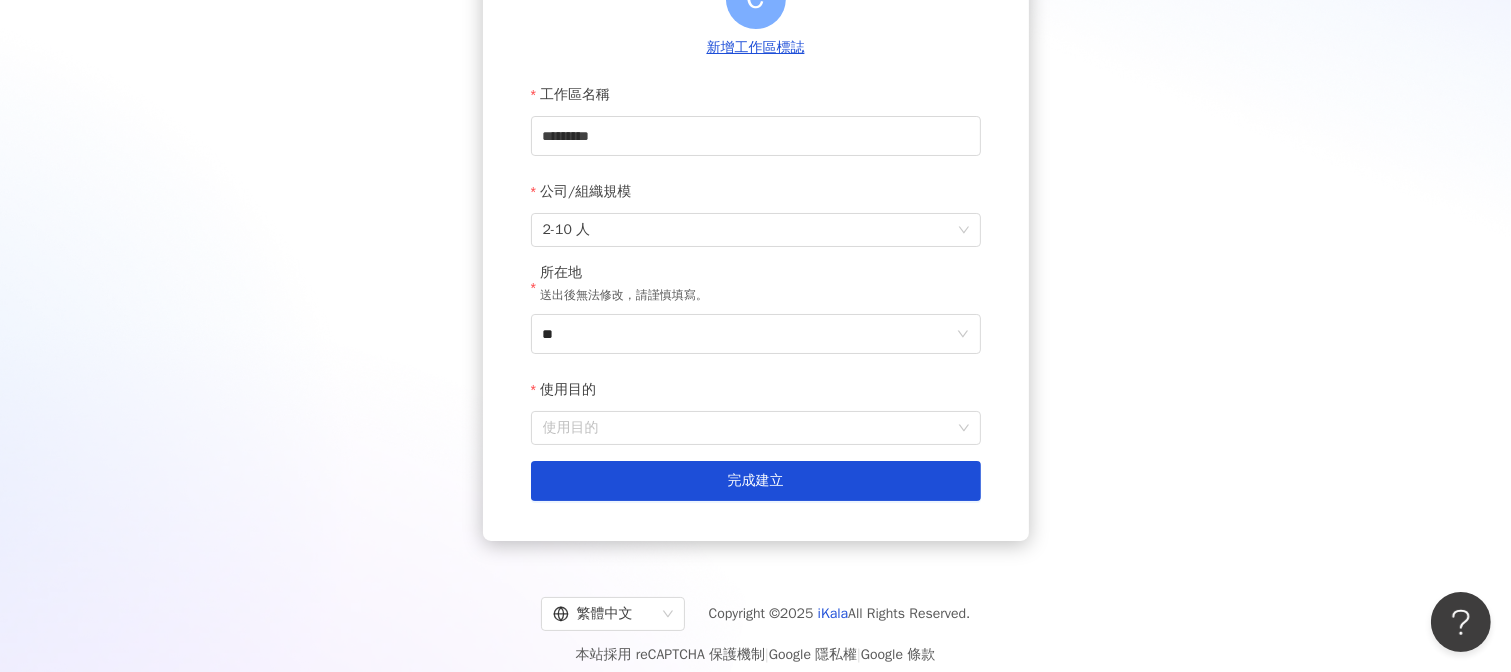 scroll, scrollTop: 264, scrollLeft: 0, axis: vertical 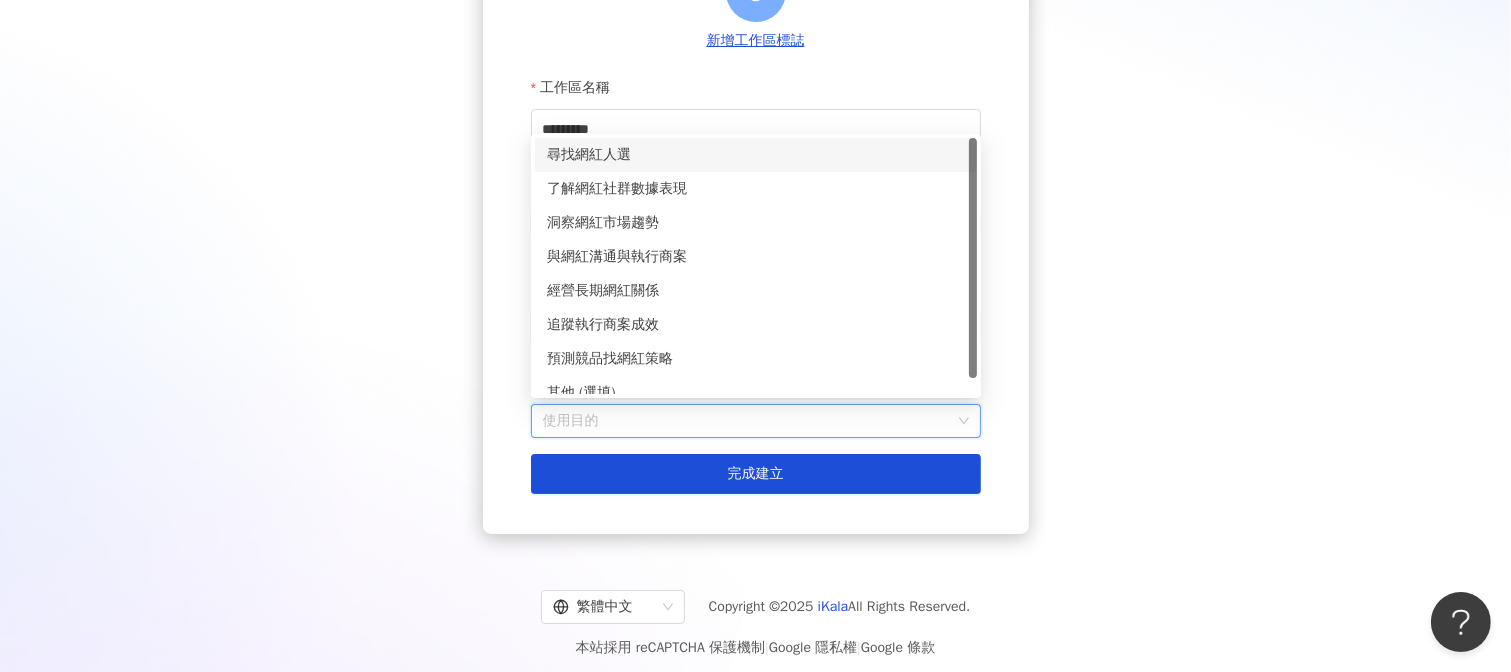 click on "使用目的" at bounding box center [756, 421] 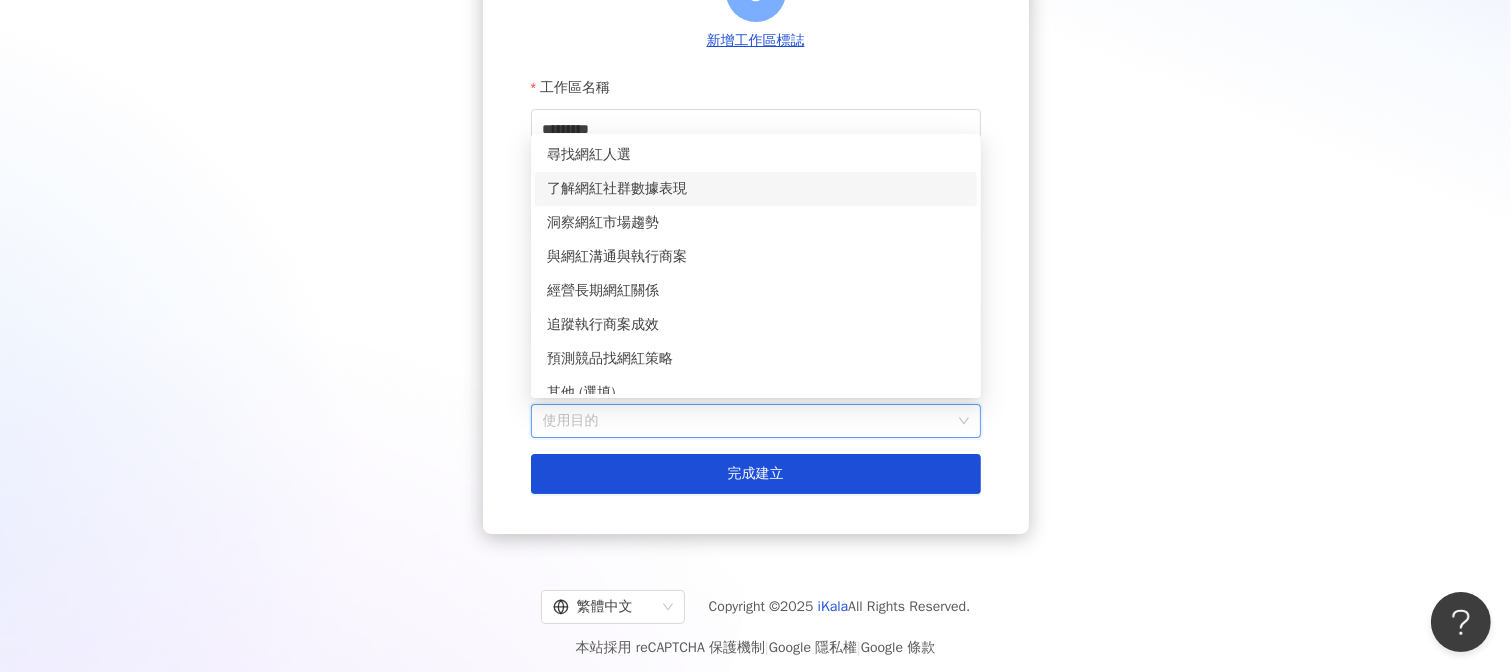 click on "了解網紅社群數據表現" at bounding box center (756, 189) 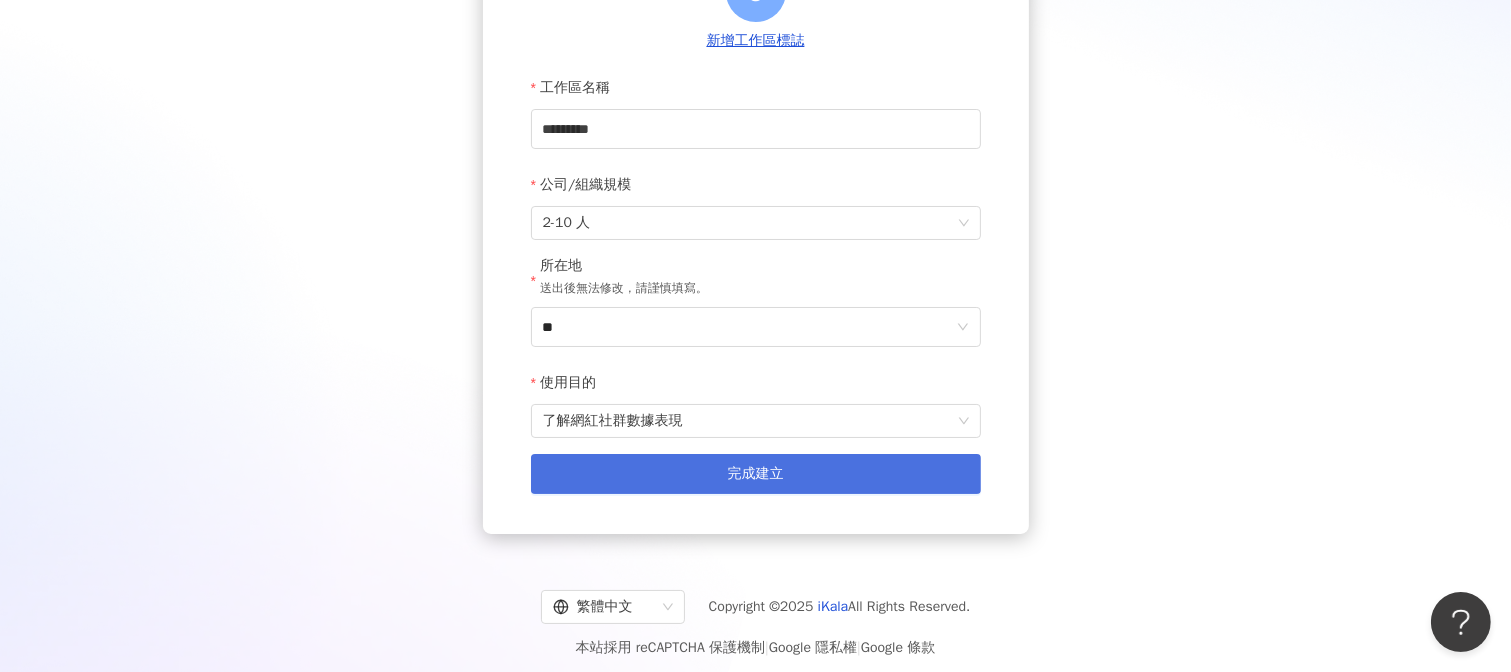 click on "完成建立" at bounding box center (756, 474) 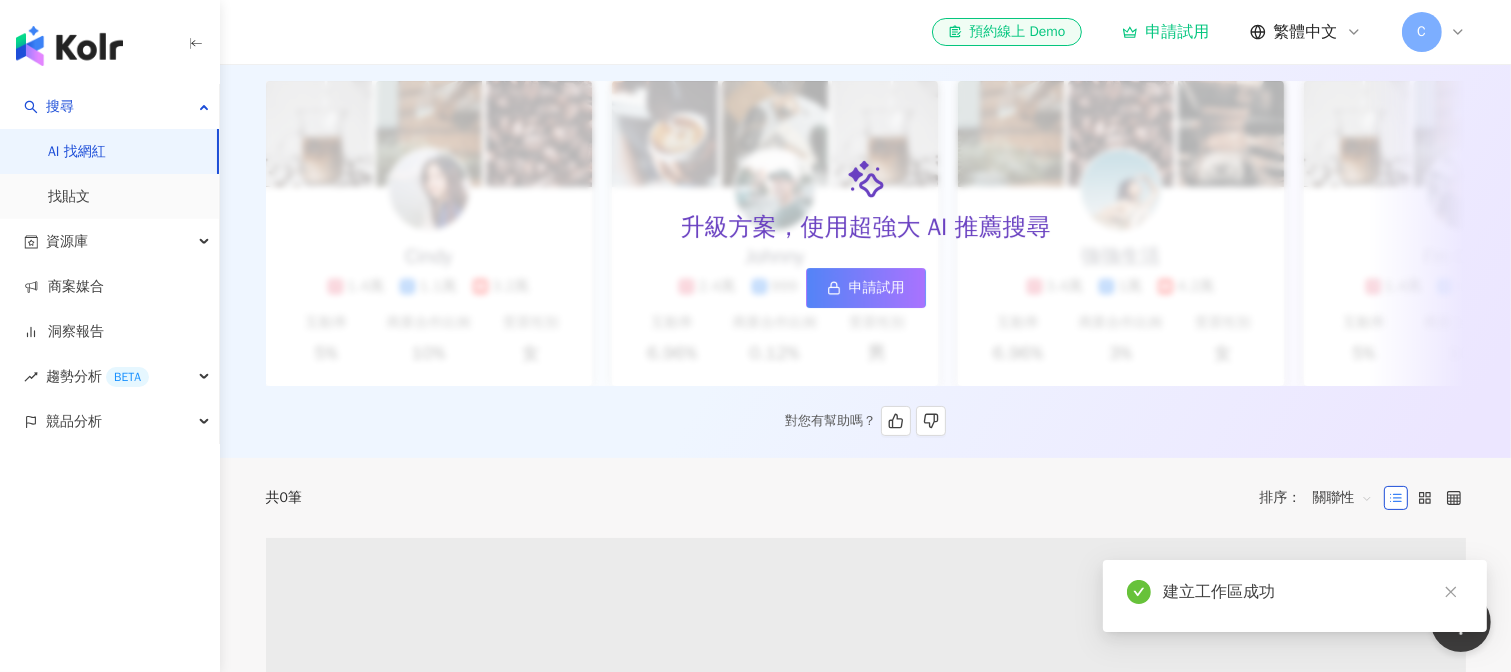 scroll, scrollTop: 0, scrollLeft: 0, axis: both 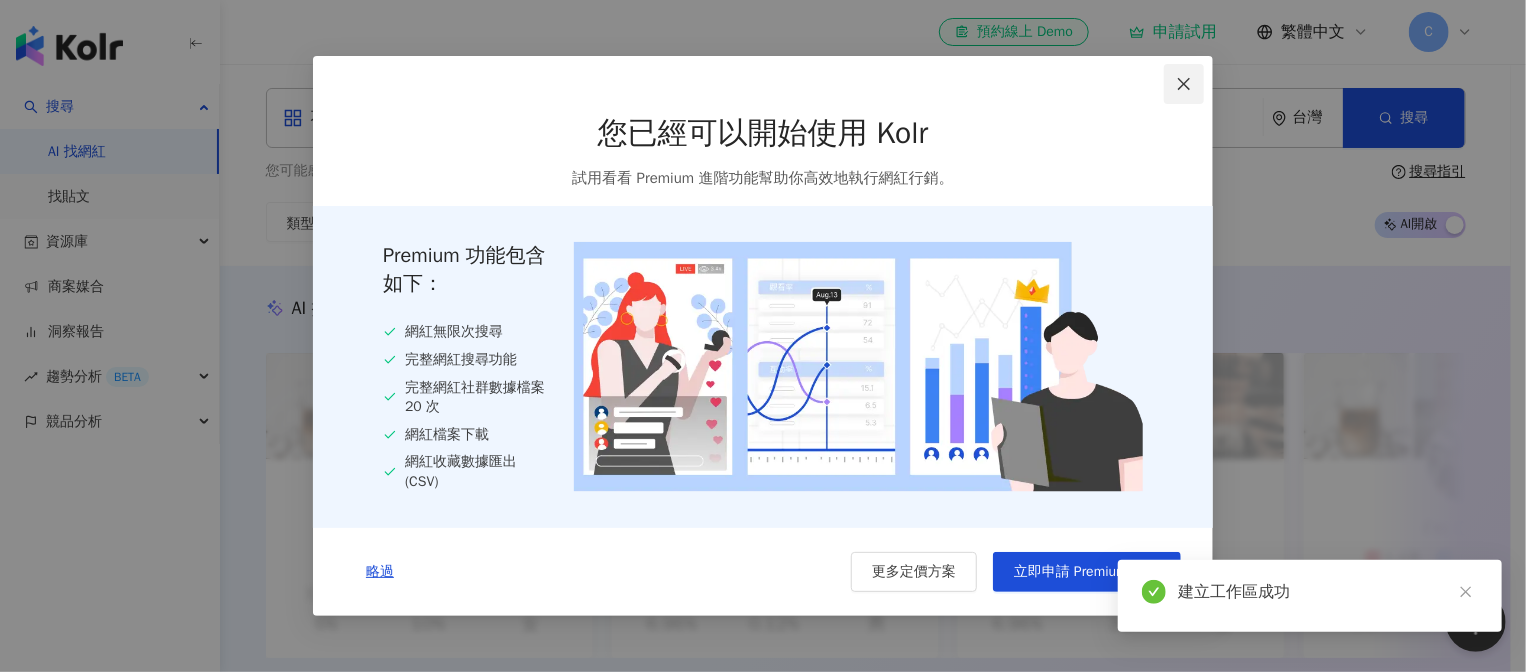 click at bounding box center [1184, 84] 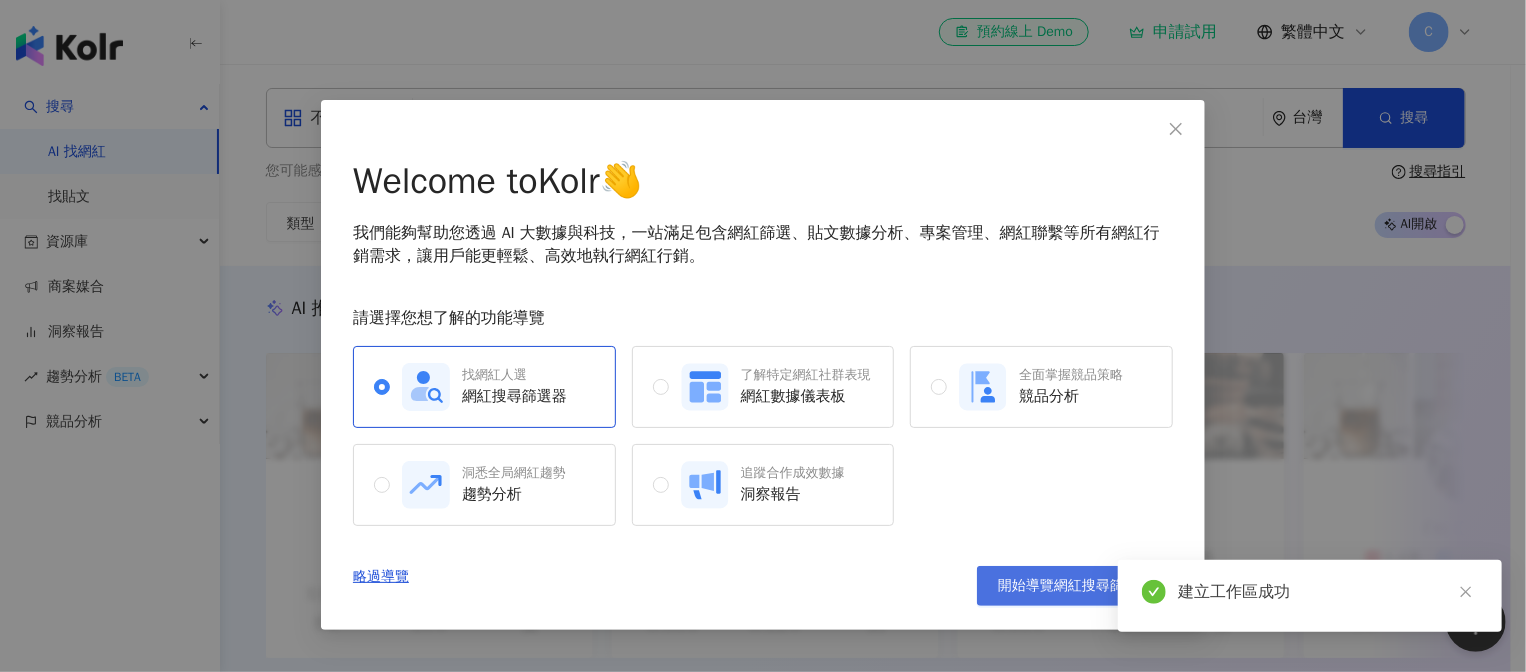 click on "開始導覽網紅搜尋篩選器" at bounding box center [1075, 586] 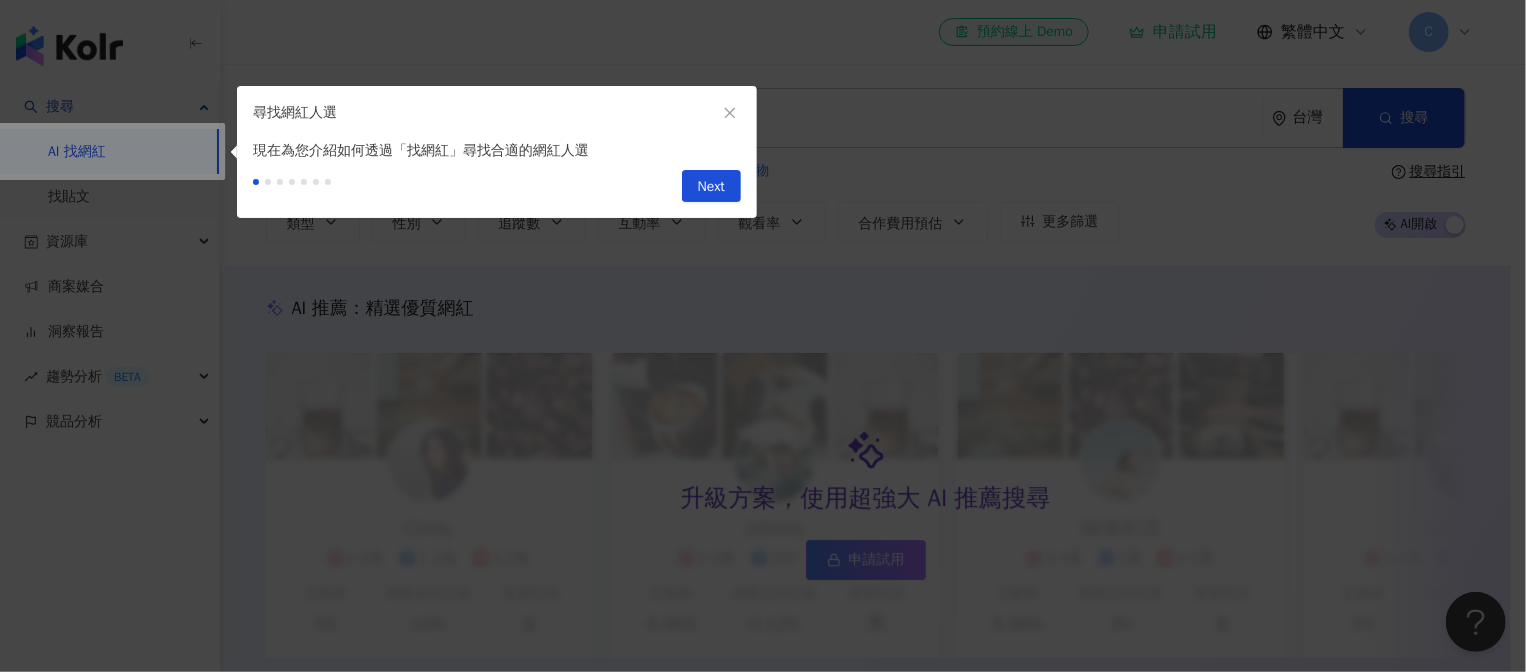 click at bounding box center (763, 336) 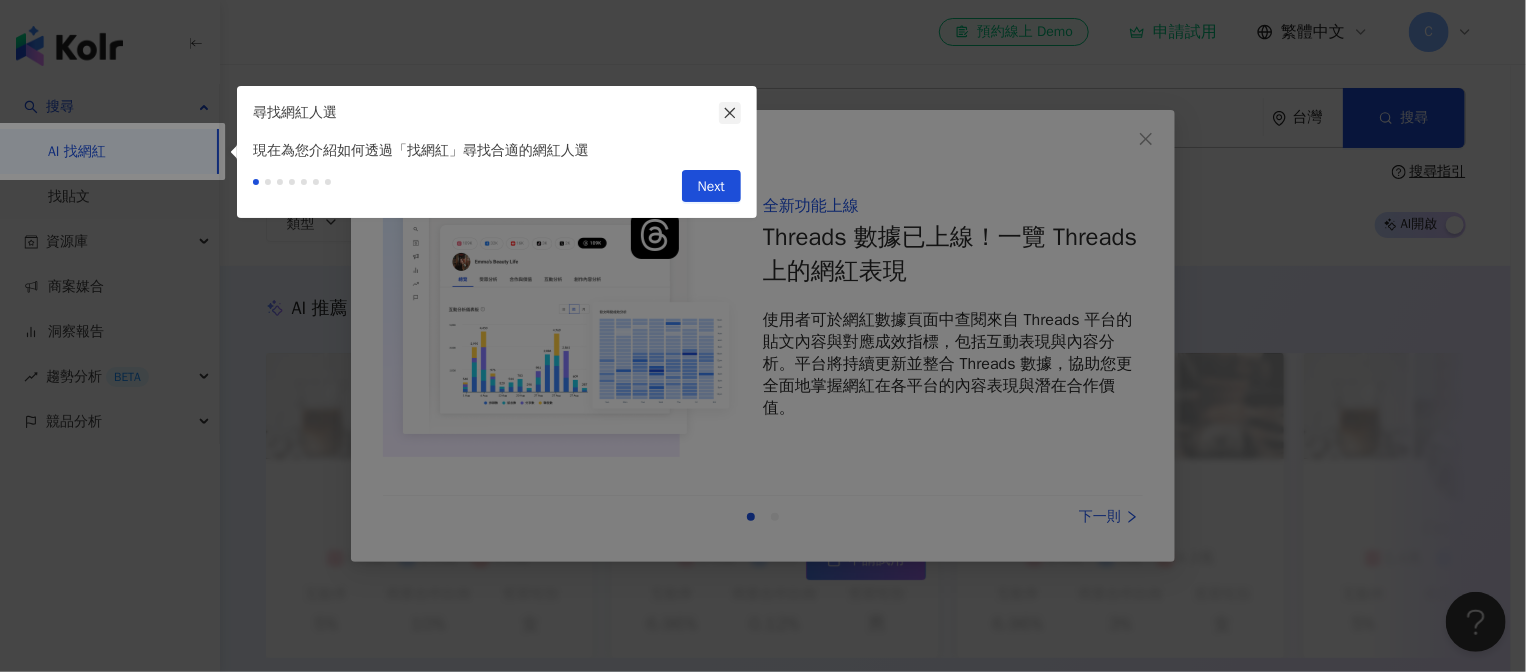click 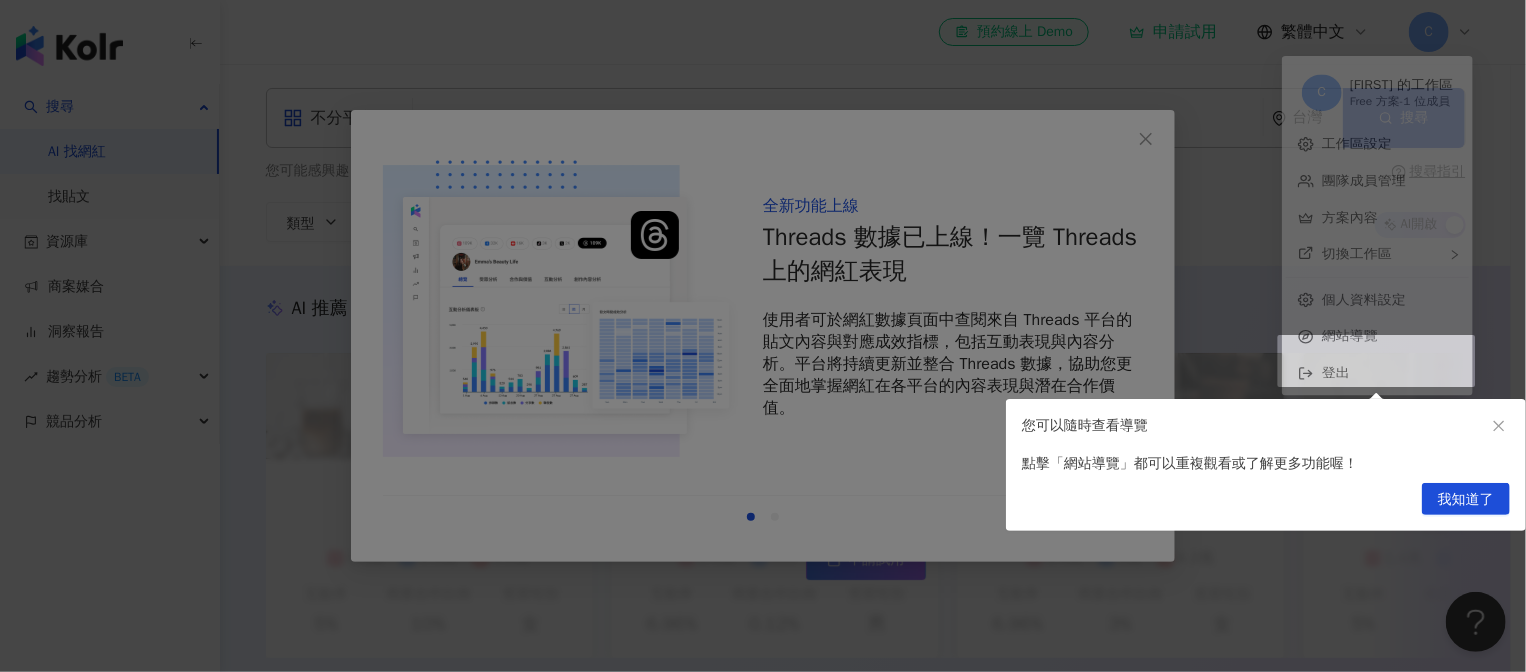 click at bounding box center (763, 336) 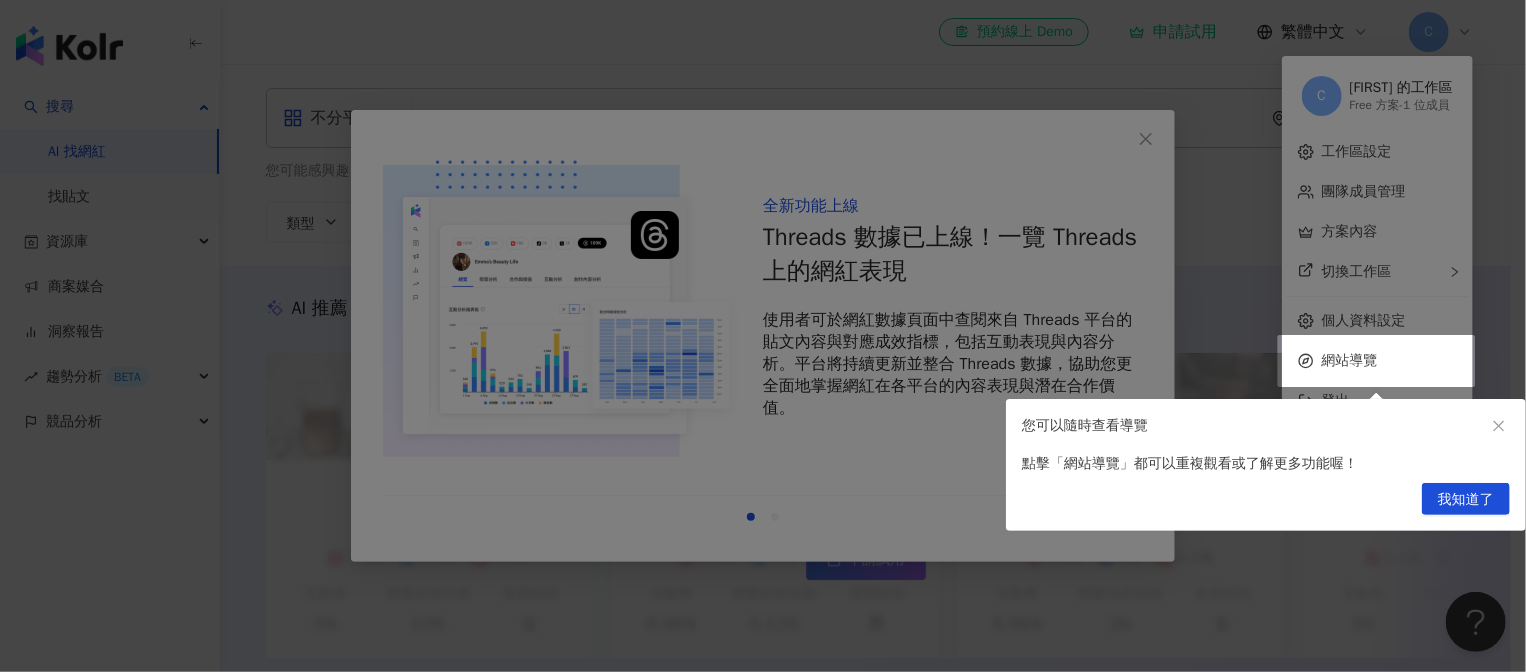 click at bounding box center (763, 336) 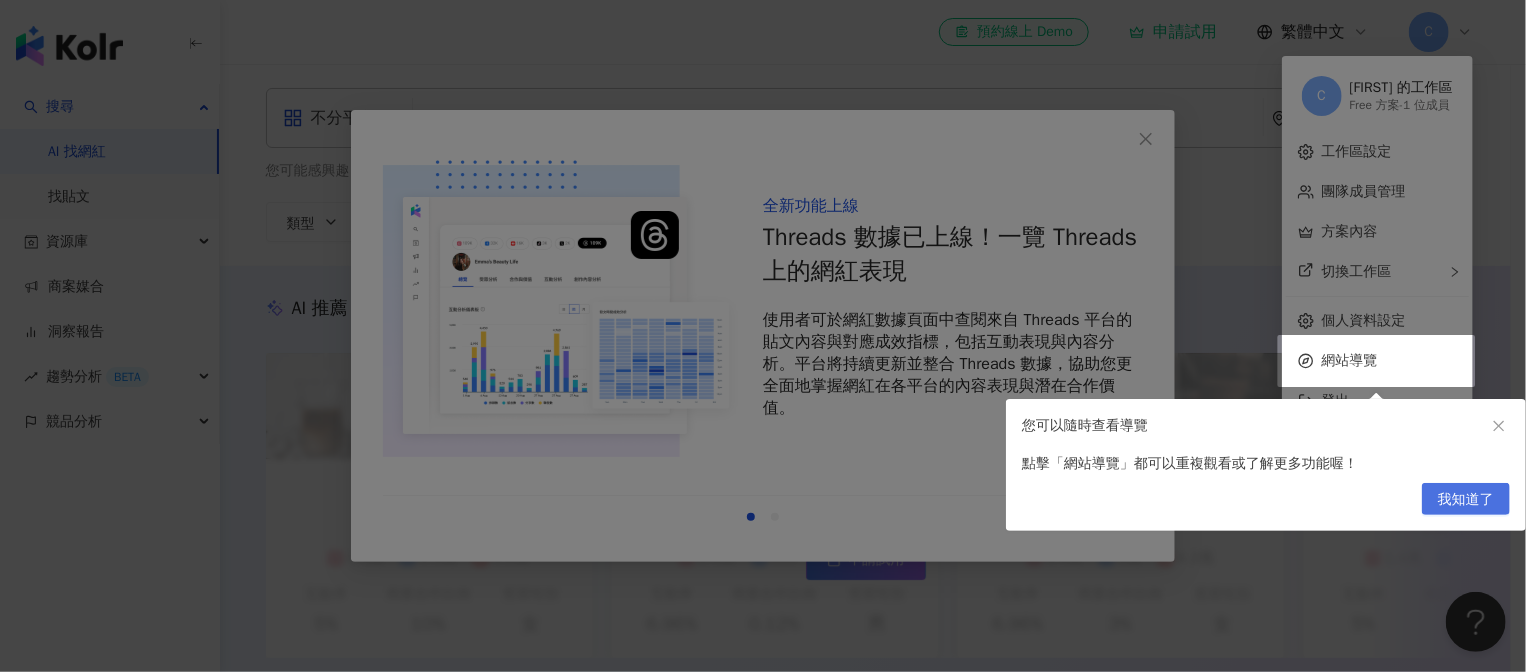 click on "我知道了" at bounding box center [1466, 500] 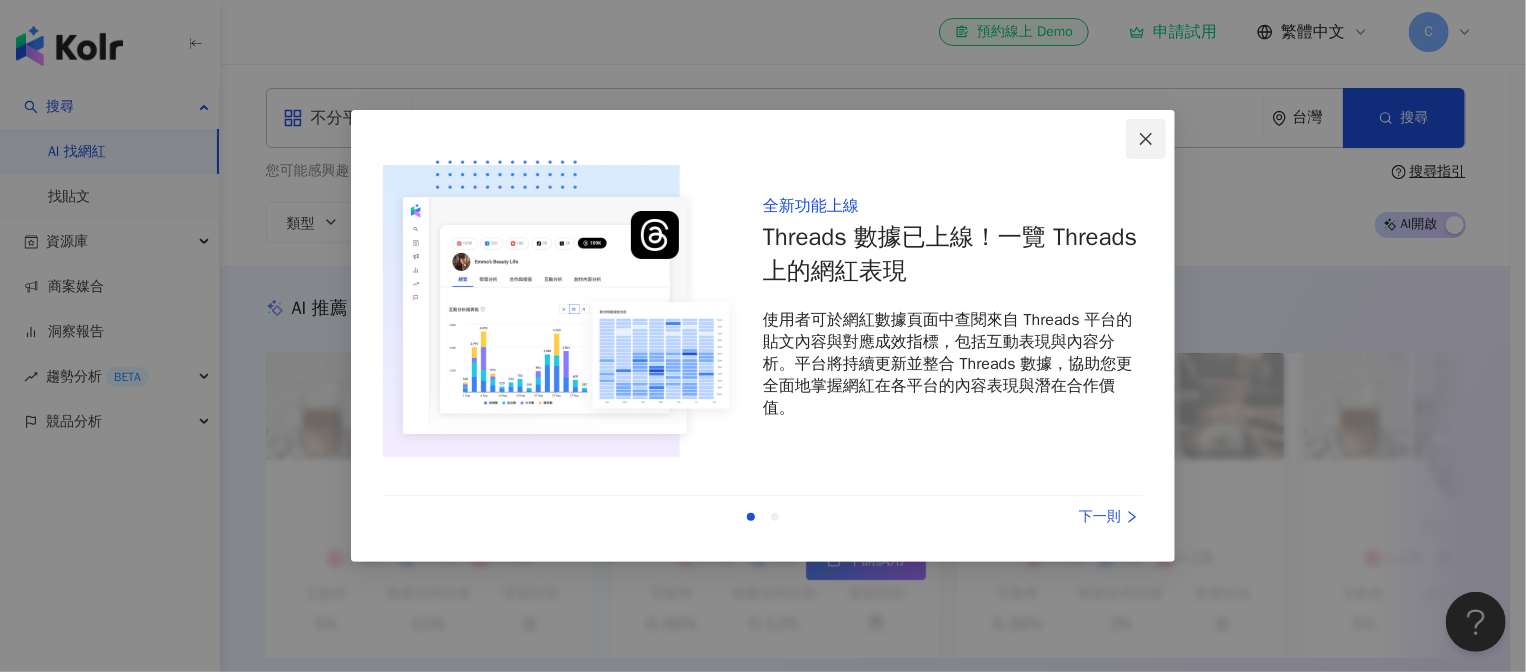 click 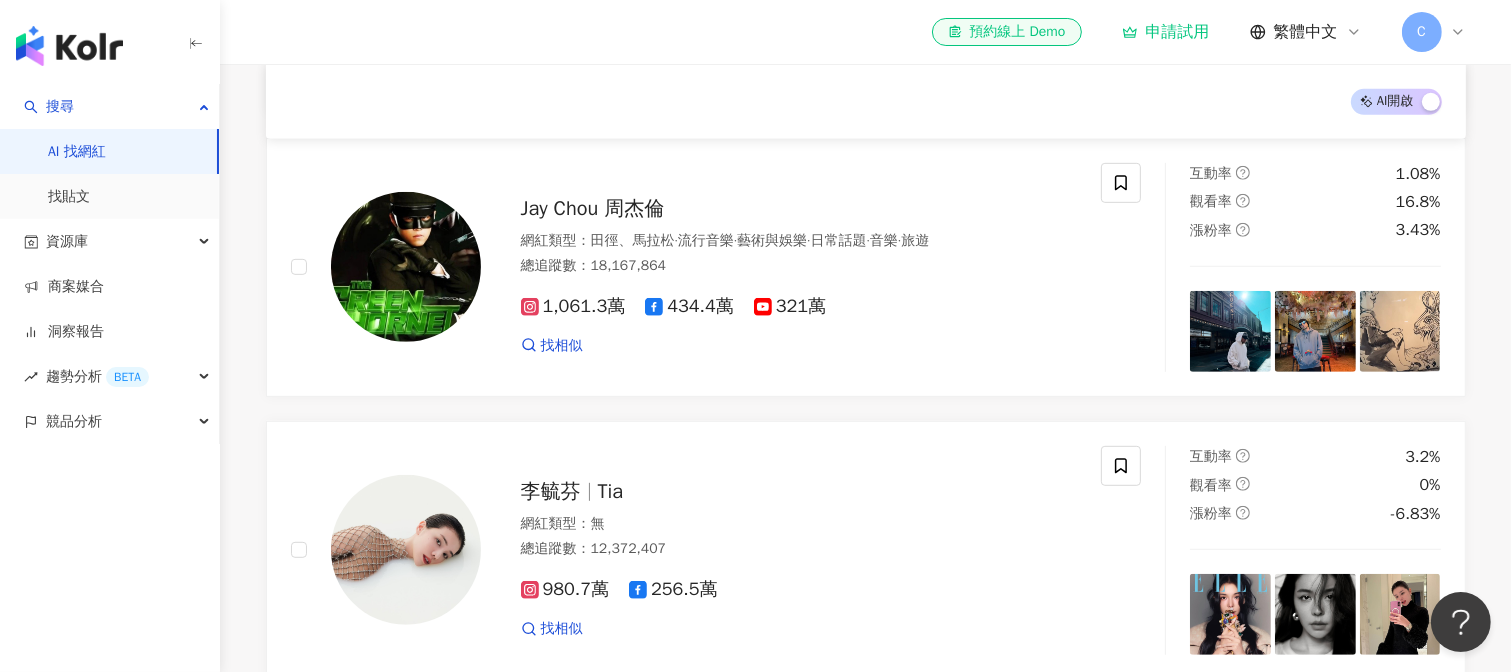 scroll, scrollTop: 888, scrollLeft: 0, axis: vertical 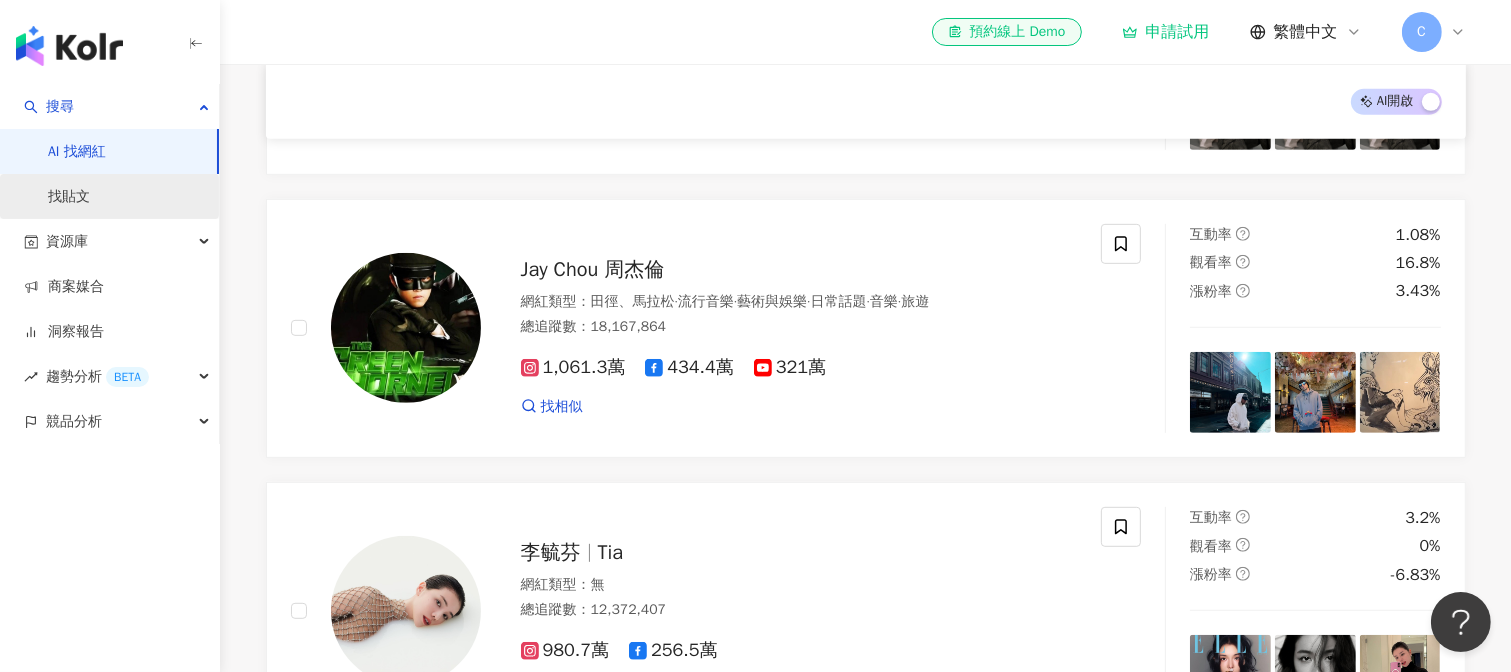 click on "找貼文" at bounding box center (69, 197) 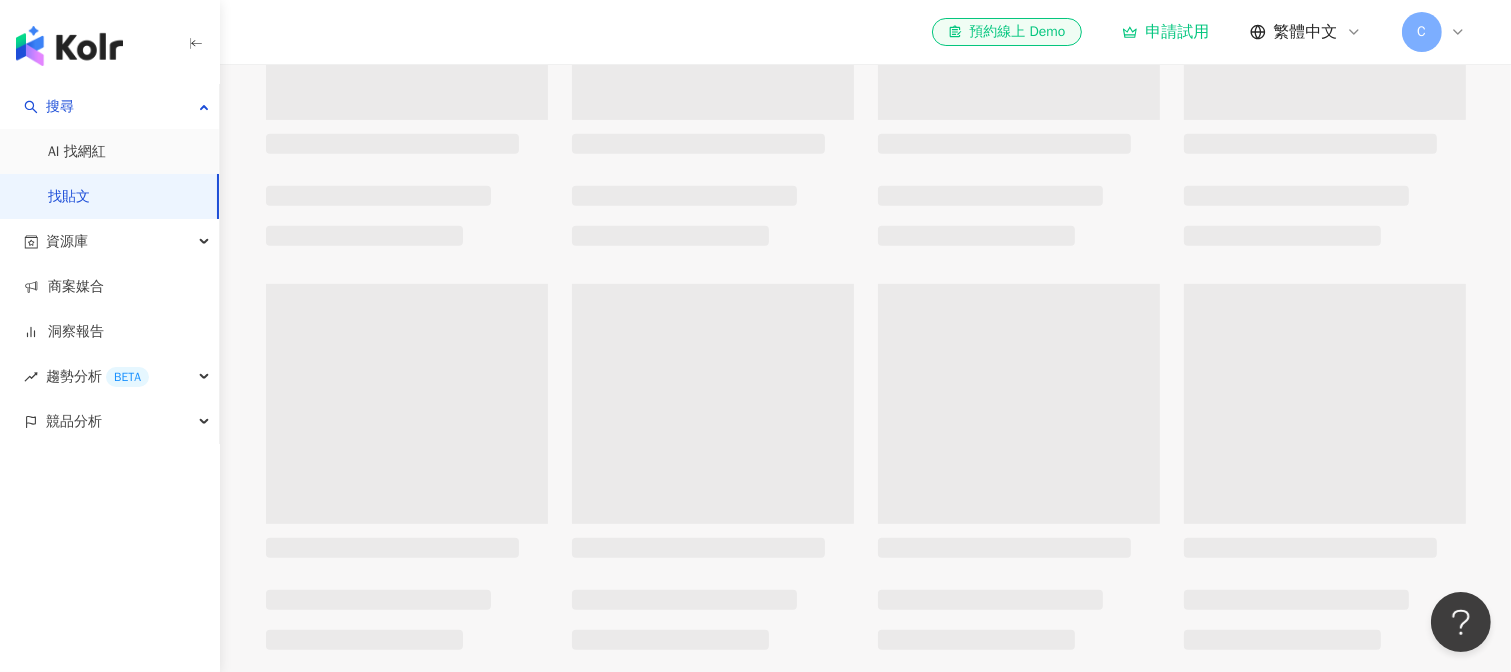 scroll, scrollTop: 0, scrollLeft: 0, axis: both 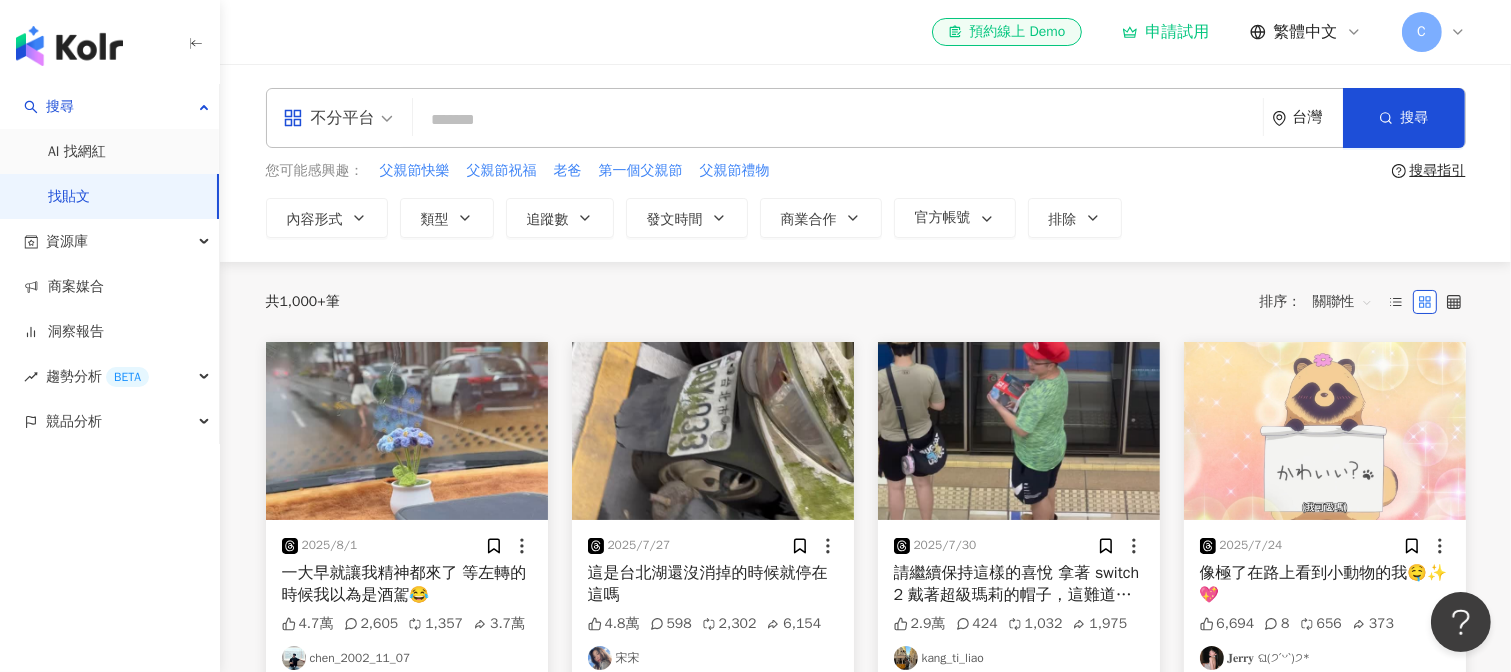 click at bounding box center (838, 119) 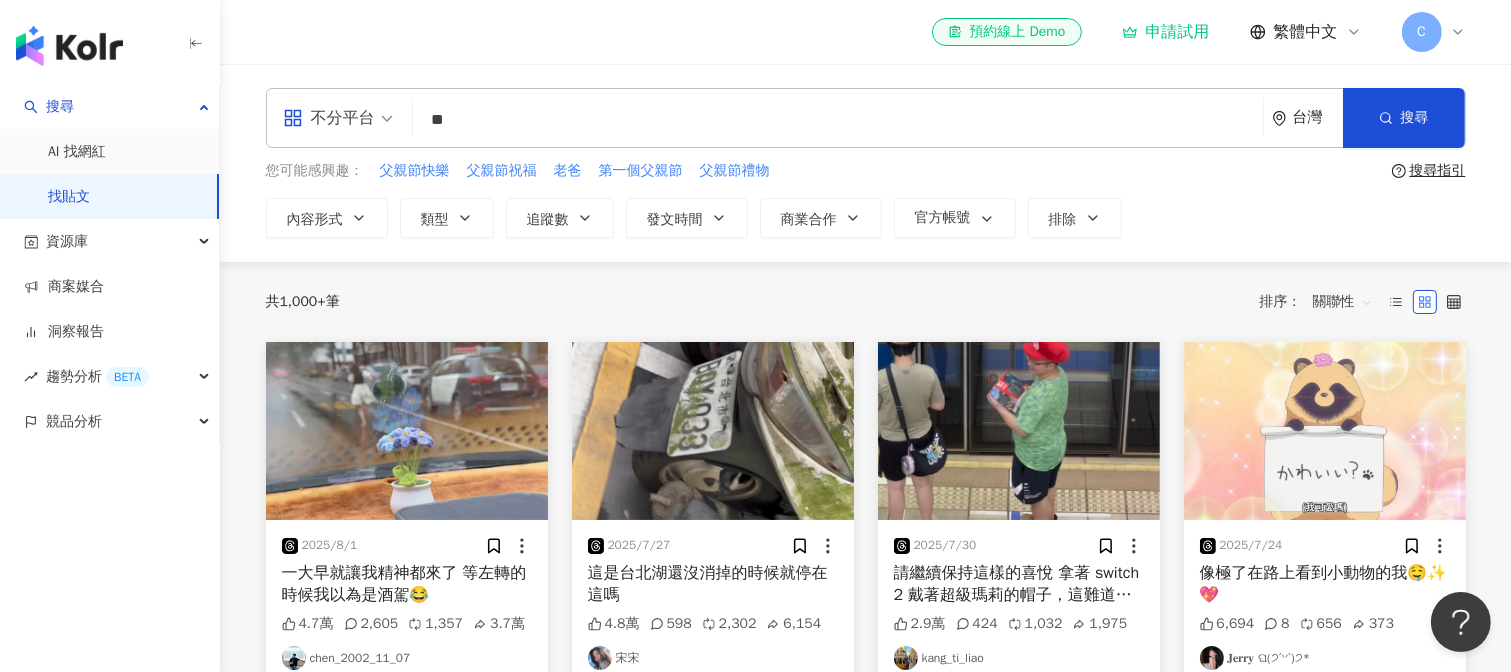 type on "*" 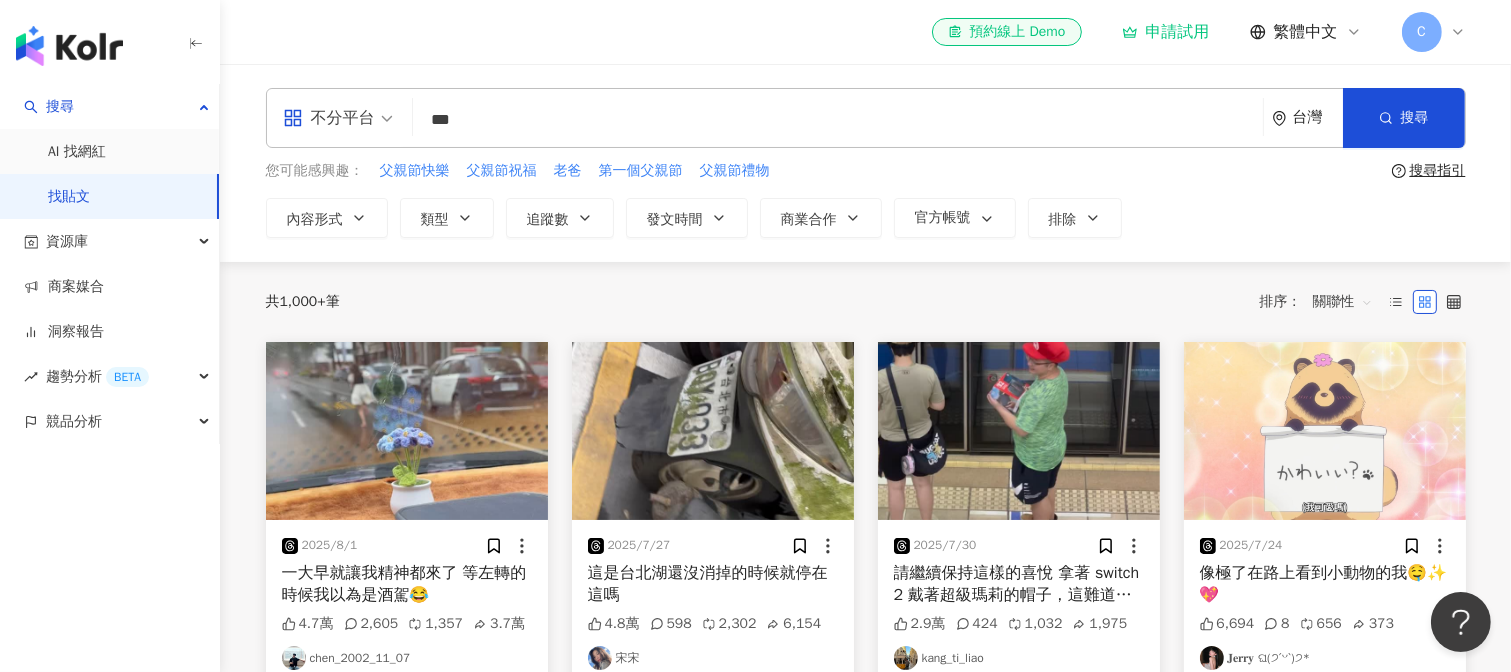 type on "*" 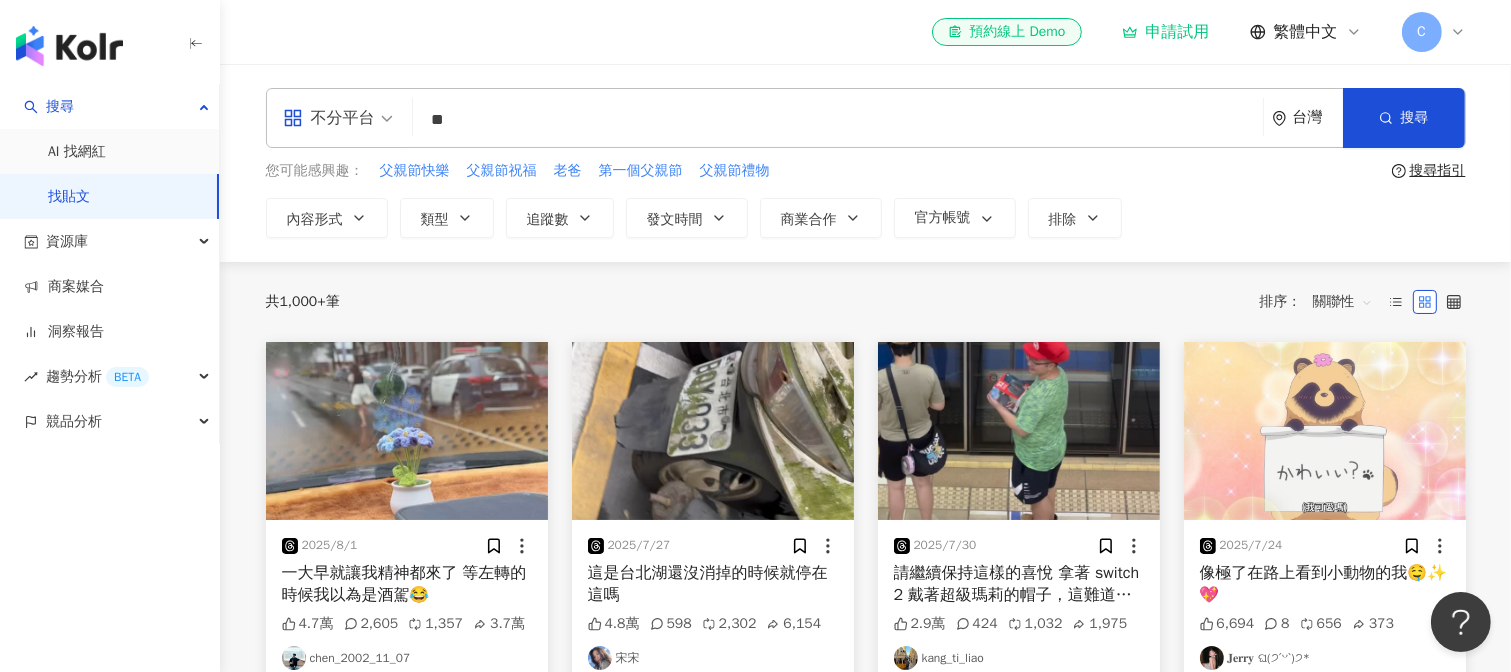 type on "*" 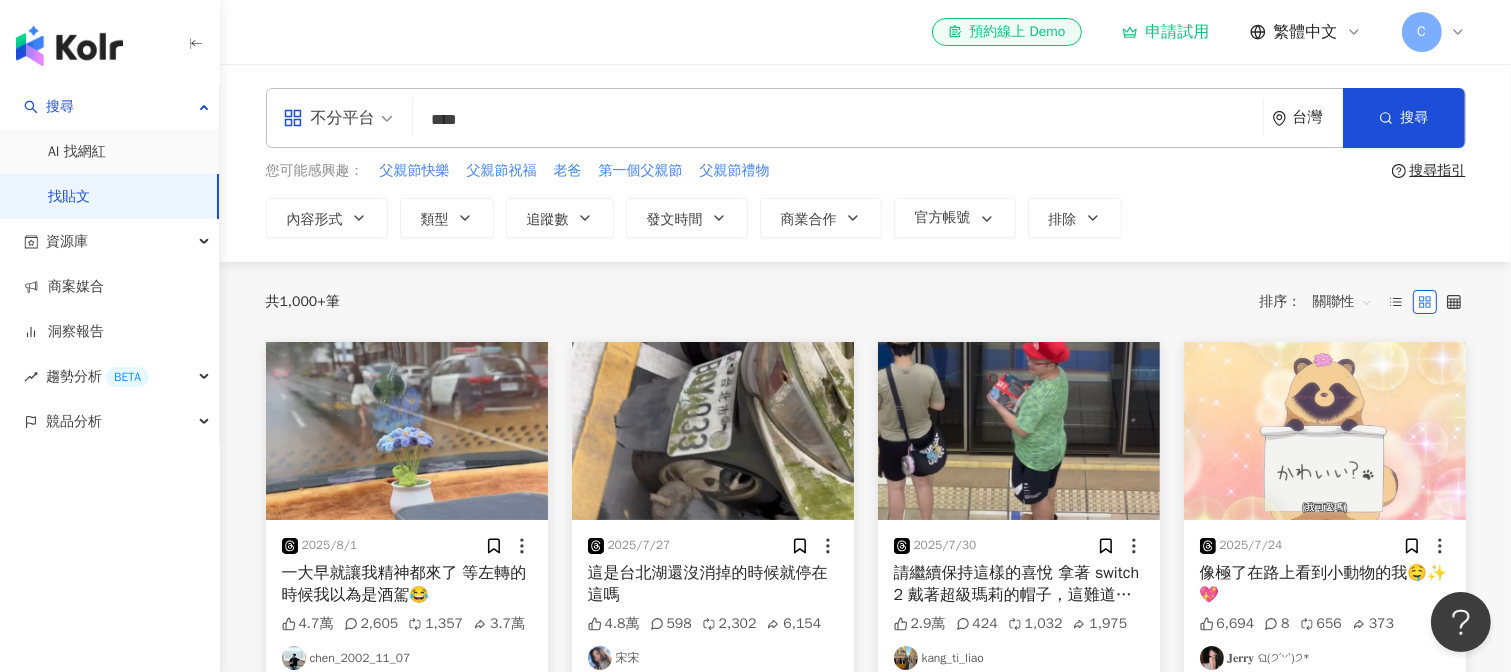 type on "****" 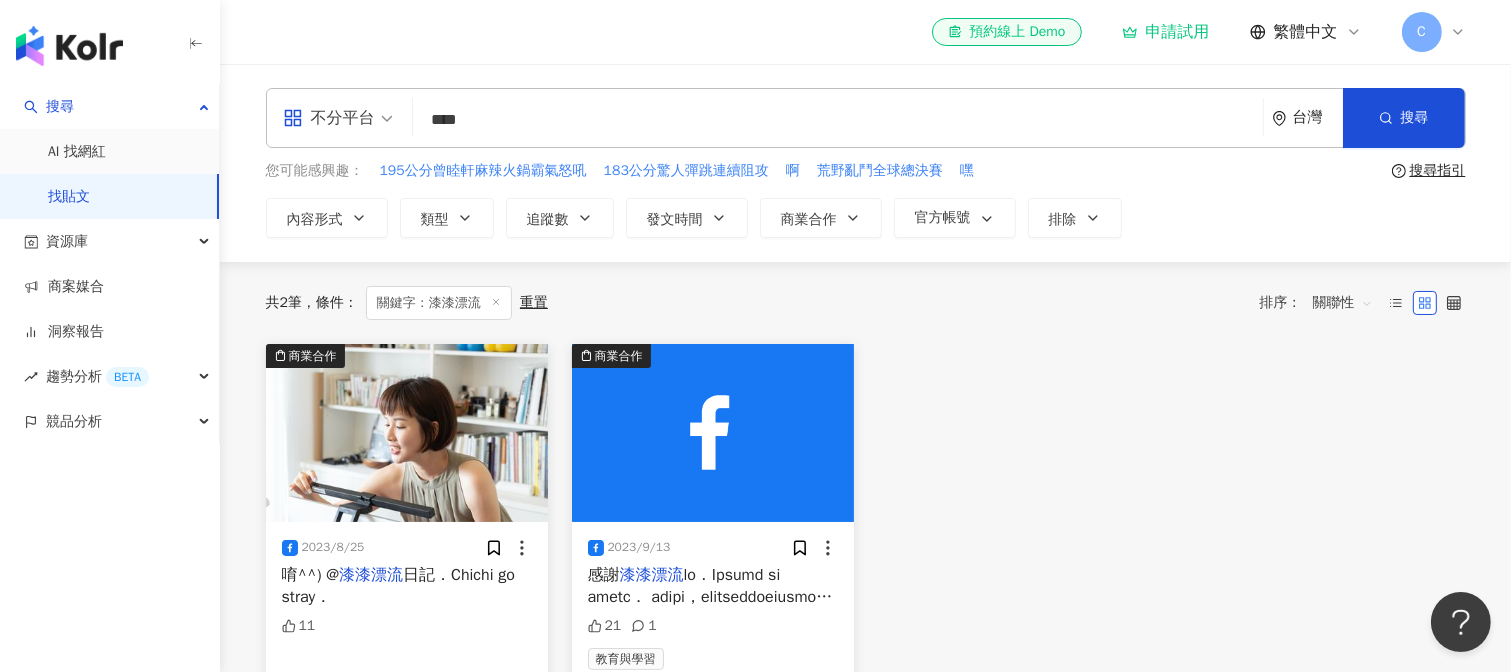 click at bounding box center (407, 433) 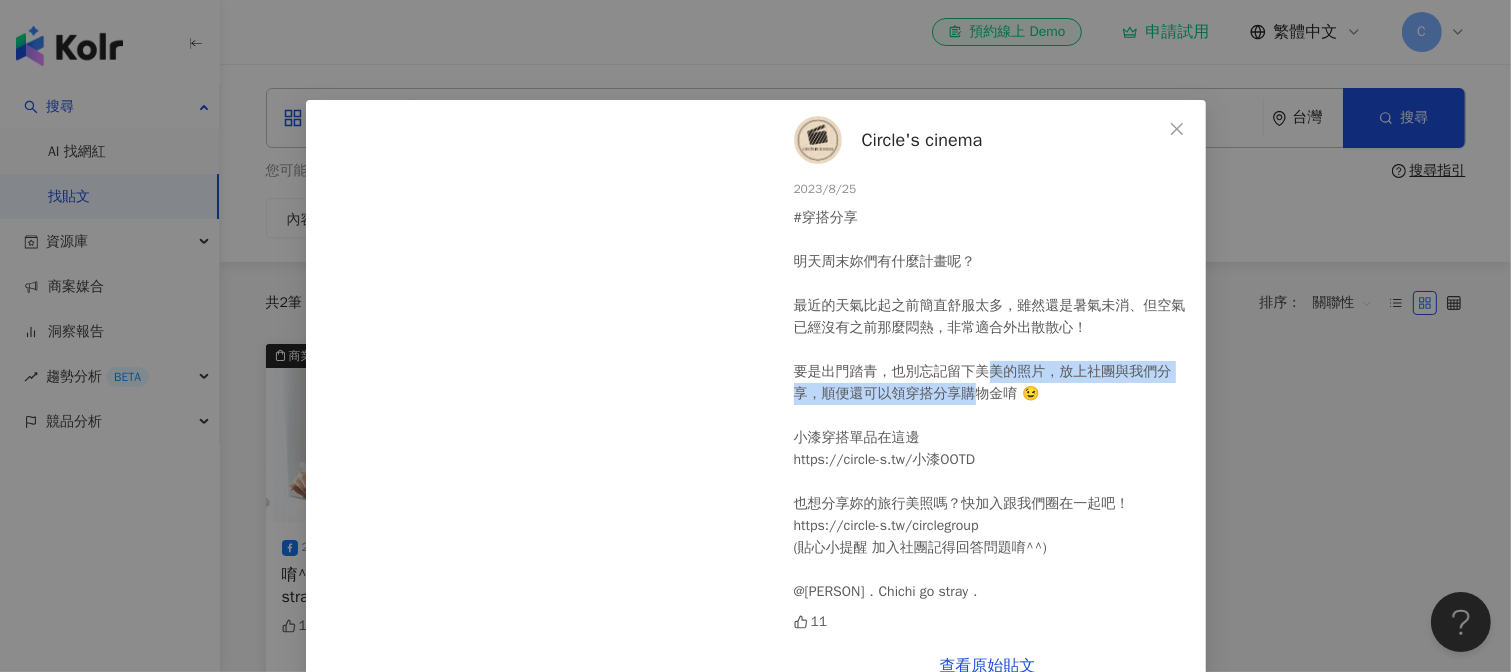 drag, startPoint x: 973, startPoint y: 395, endPoint x: 982, endPoint y: 374, distance: 22.847319 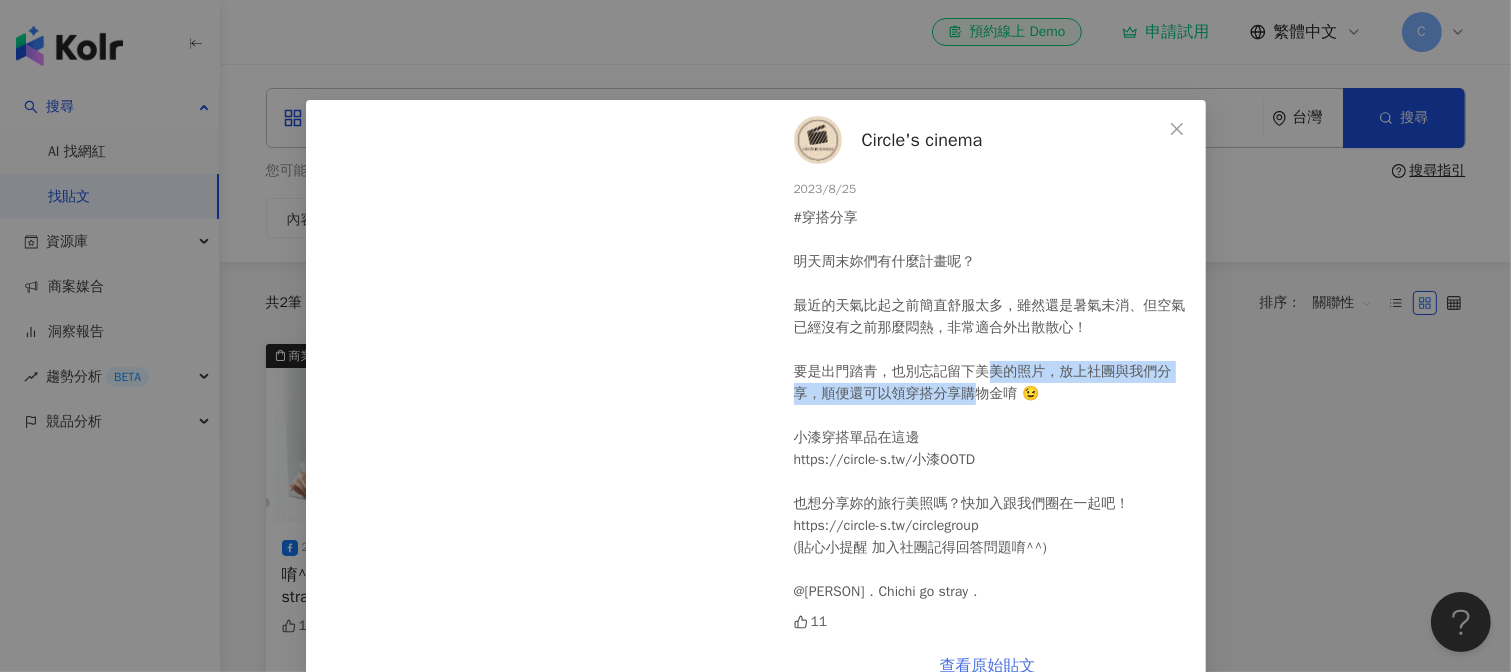 click on "查看原始貼文" at bounding box center (988, 666) 